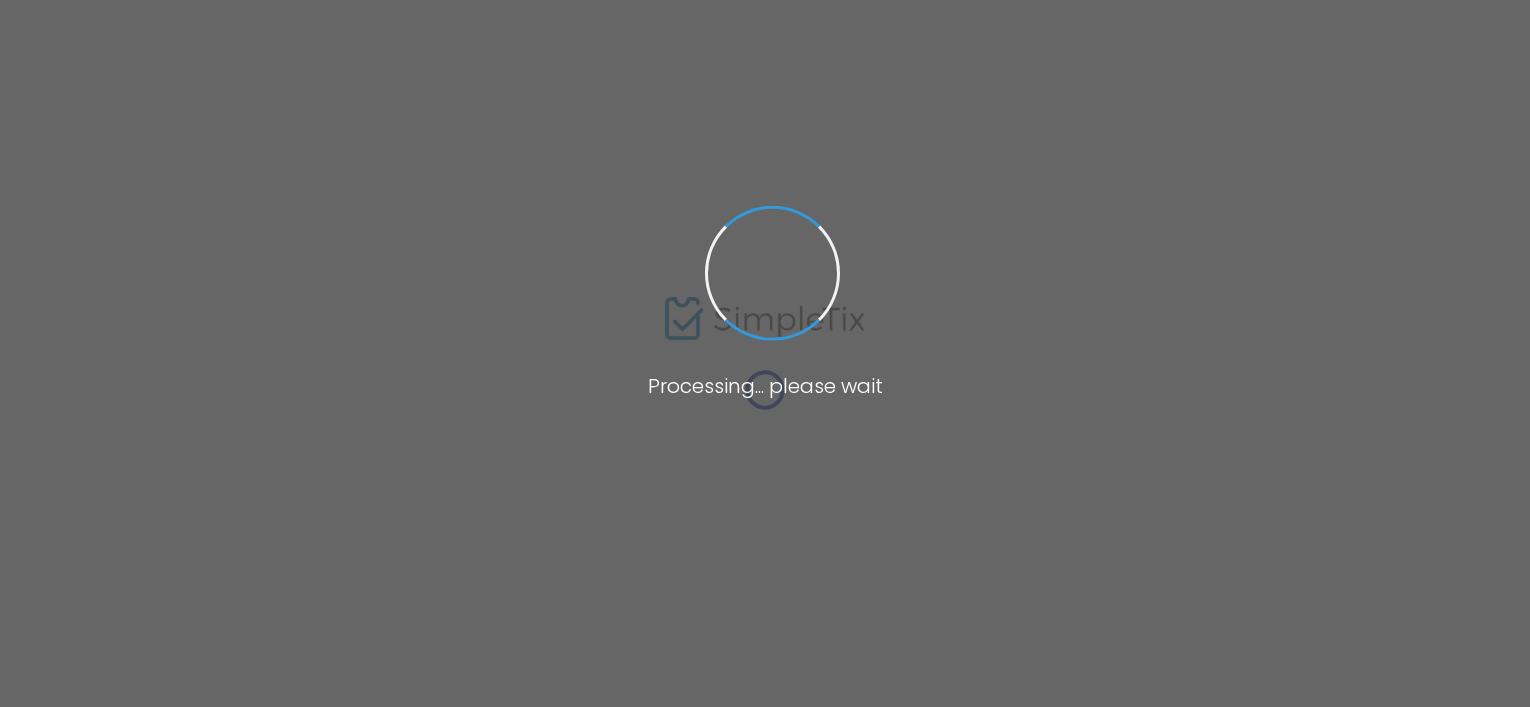 scroll, scrollTop: 0, scrollLeft: 0, axis: both 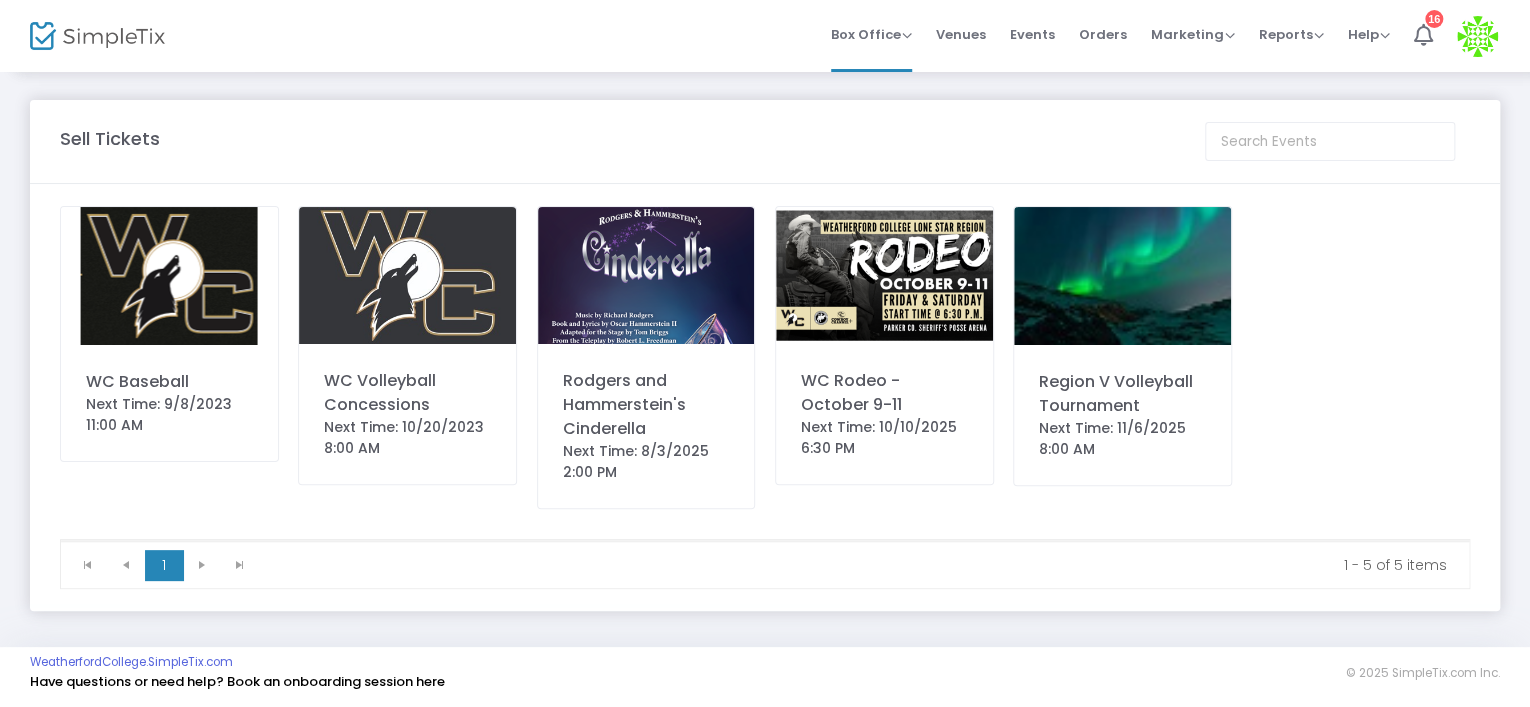 click 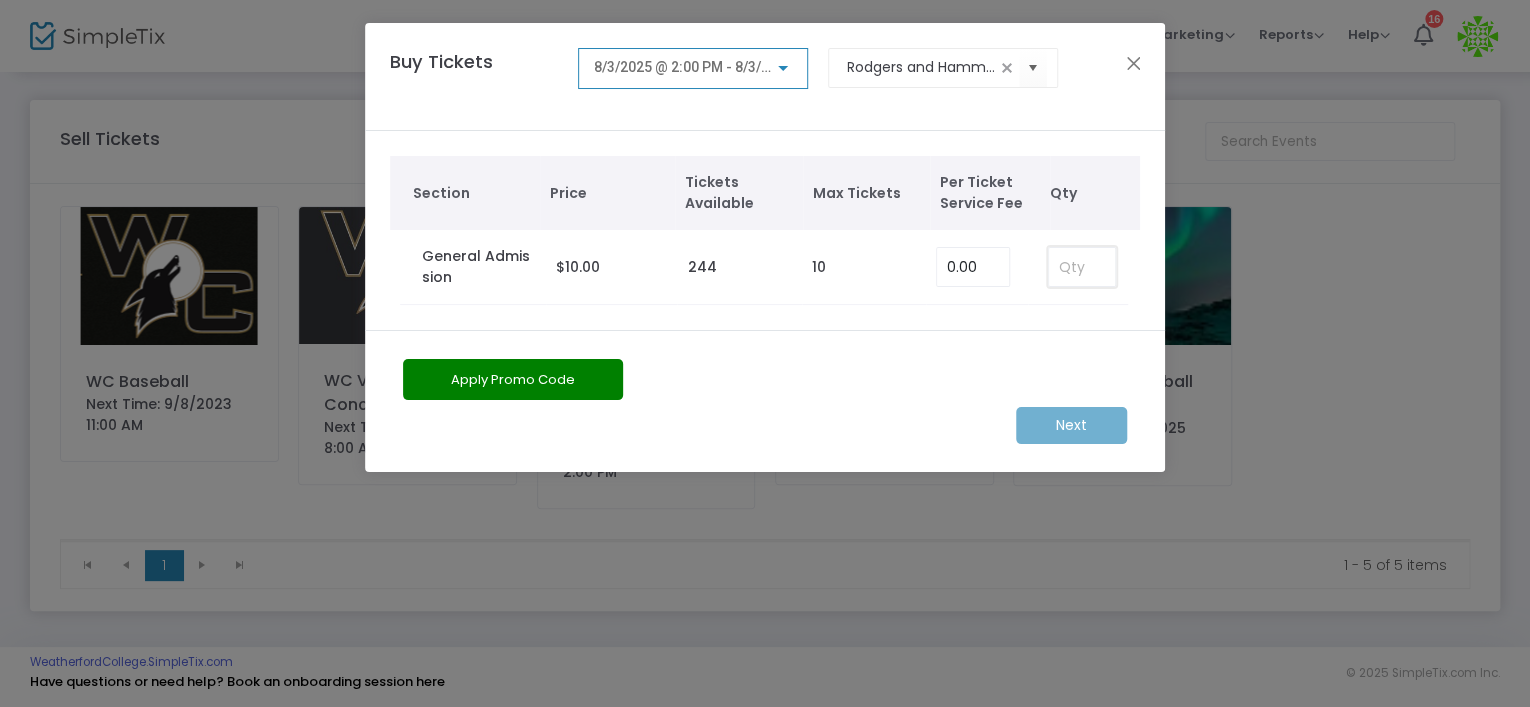click at bounding box center [1082, 267] 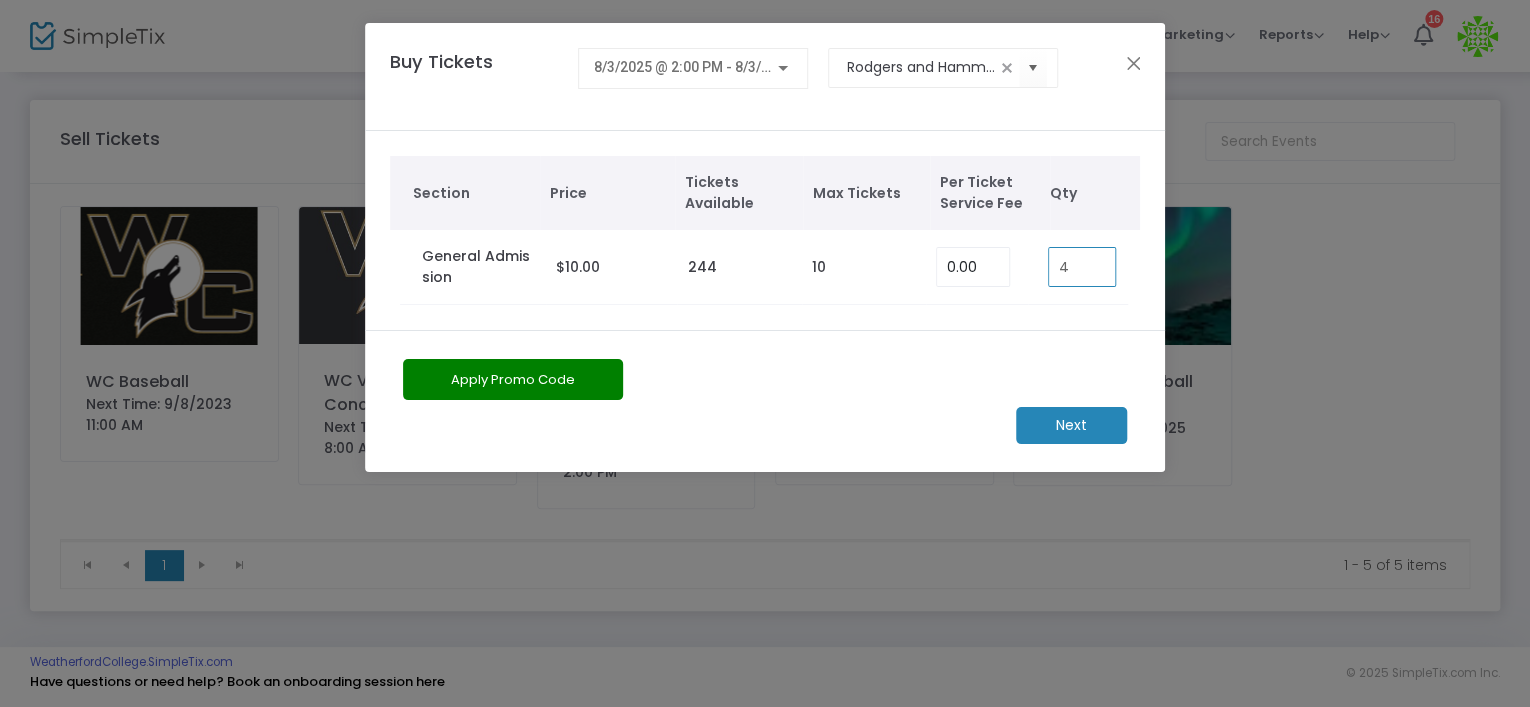 type on "4" 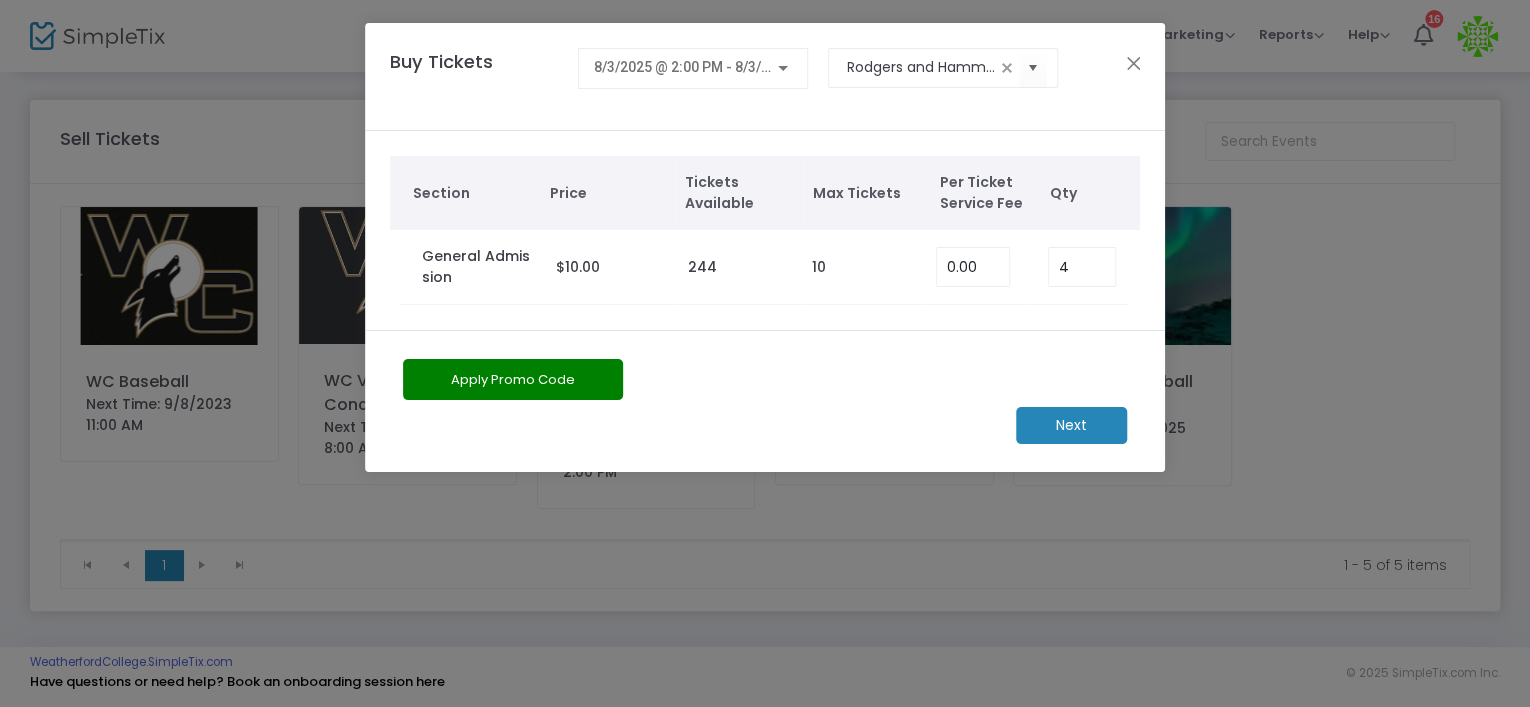 click on "Next" 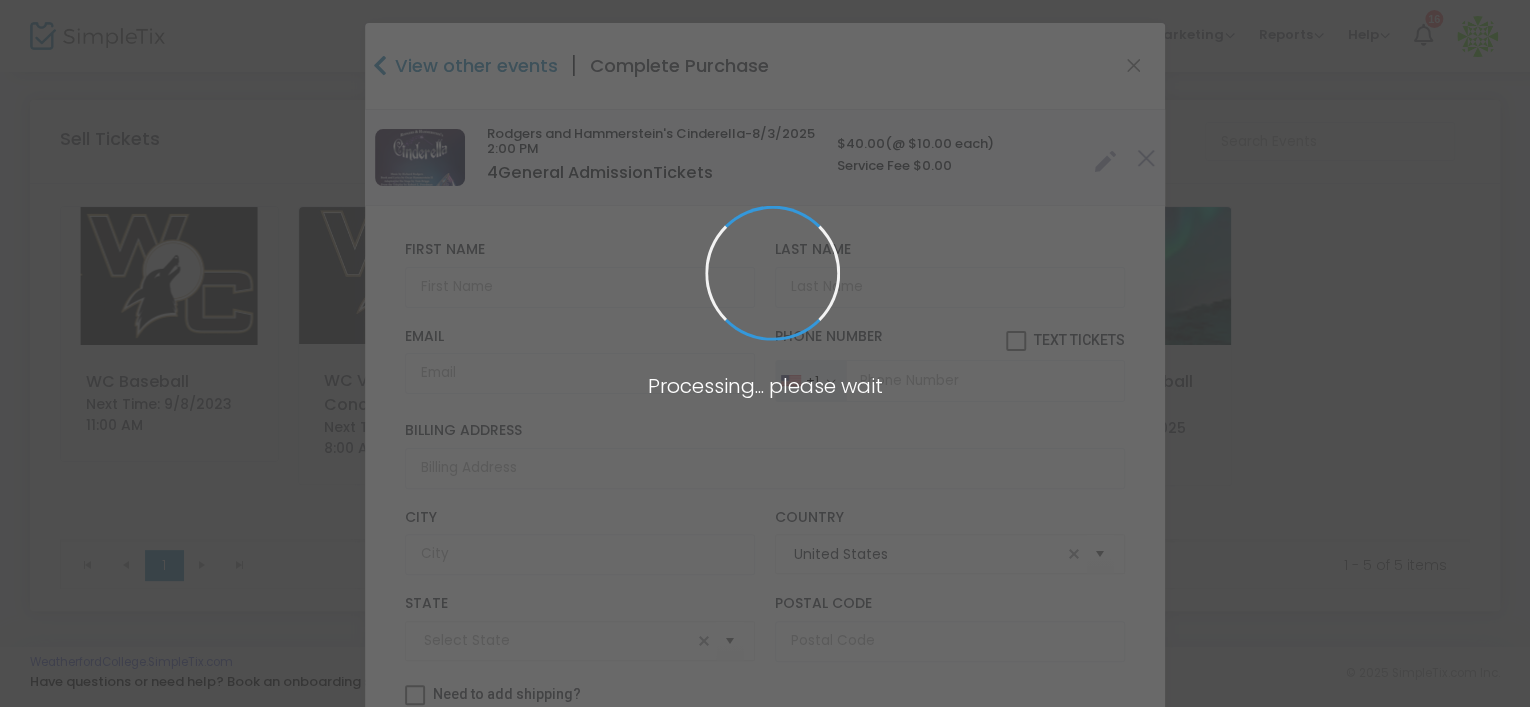 type on "Texas" 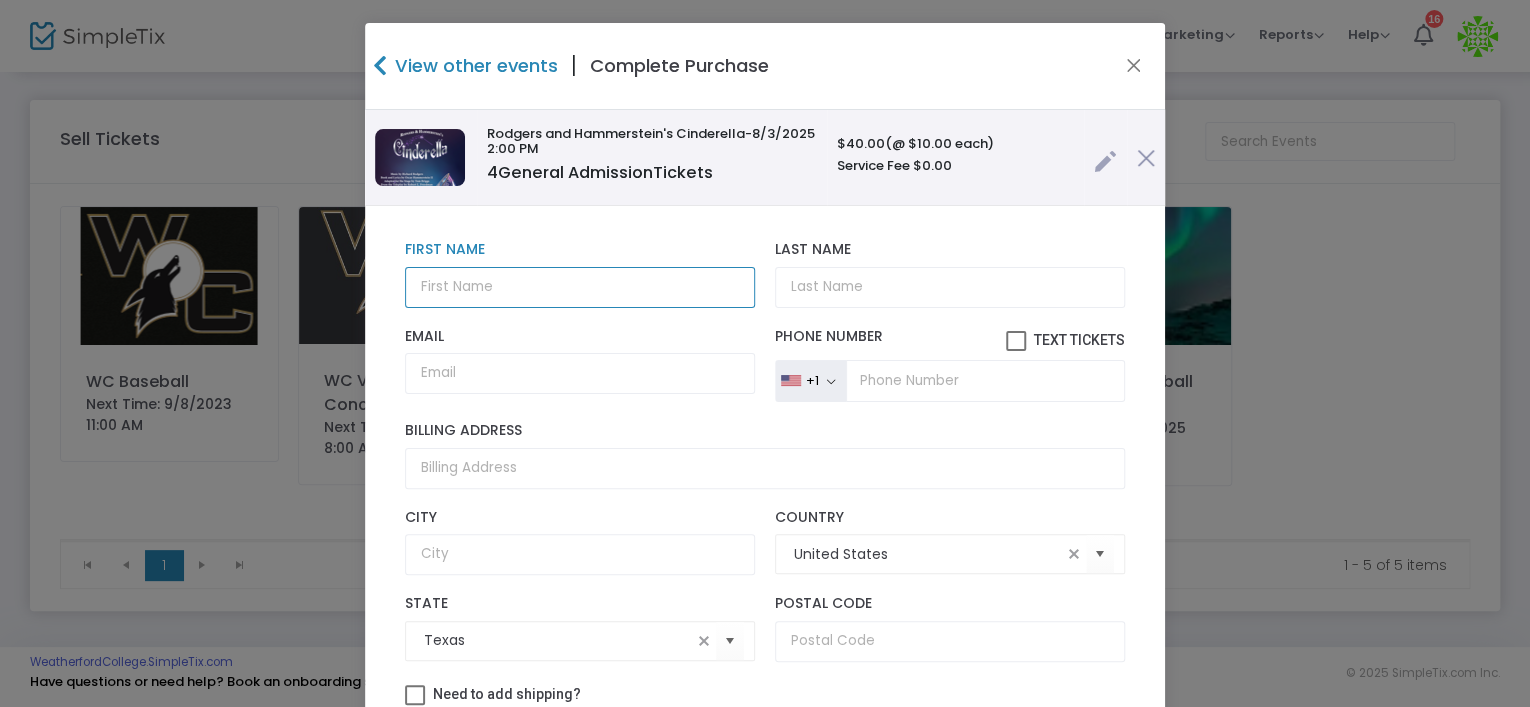 click at bounding box center (580, 287) 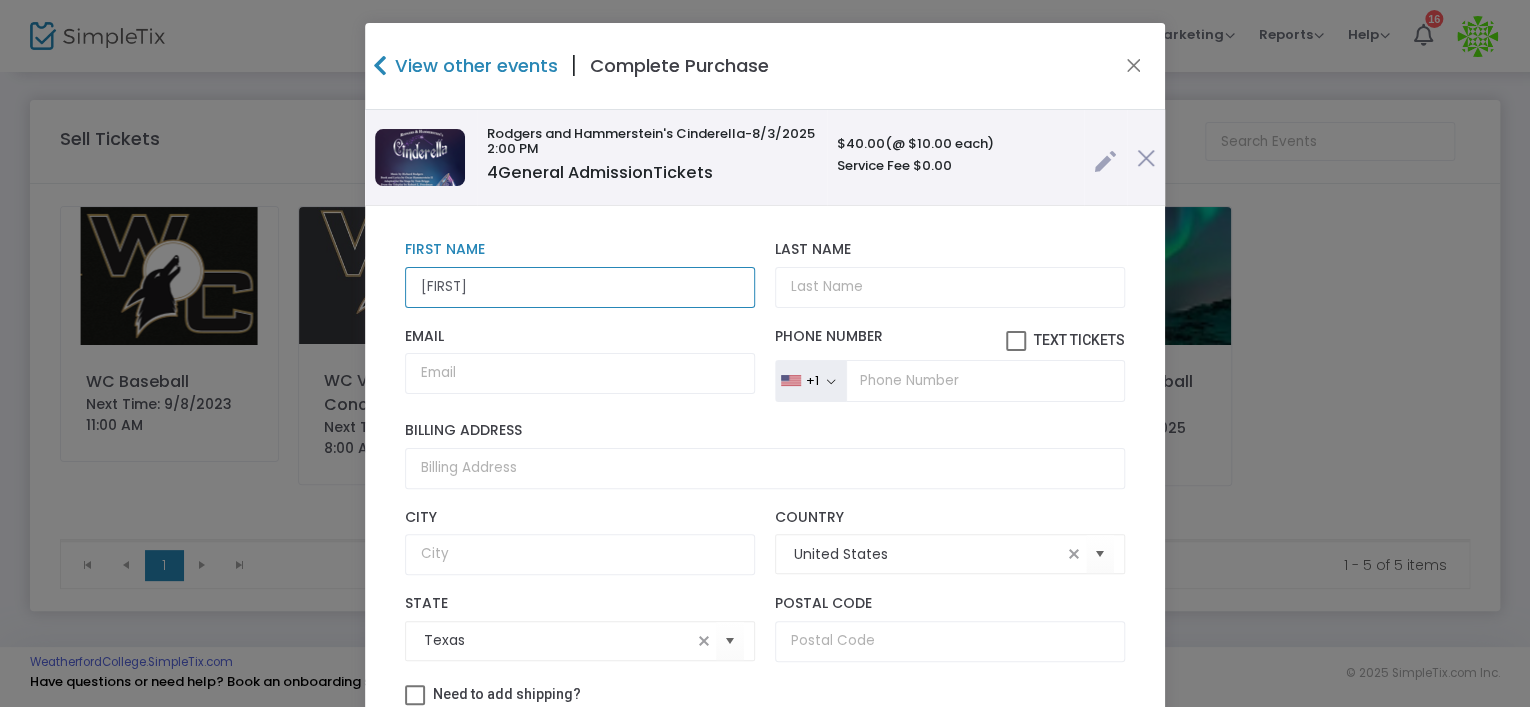 type on "[FIRST]" 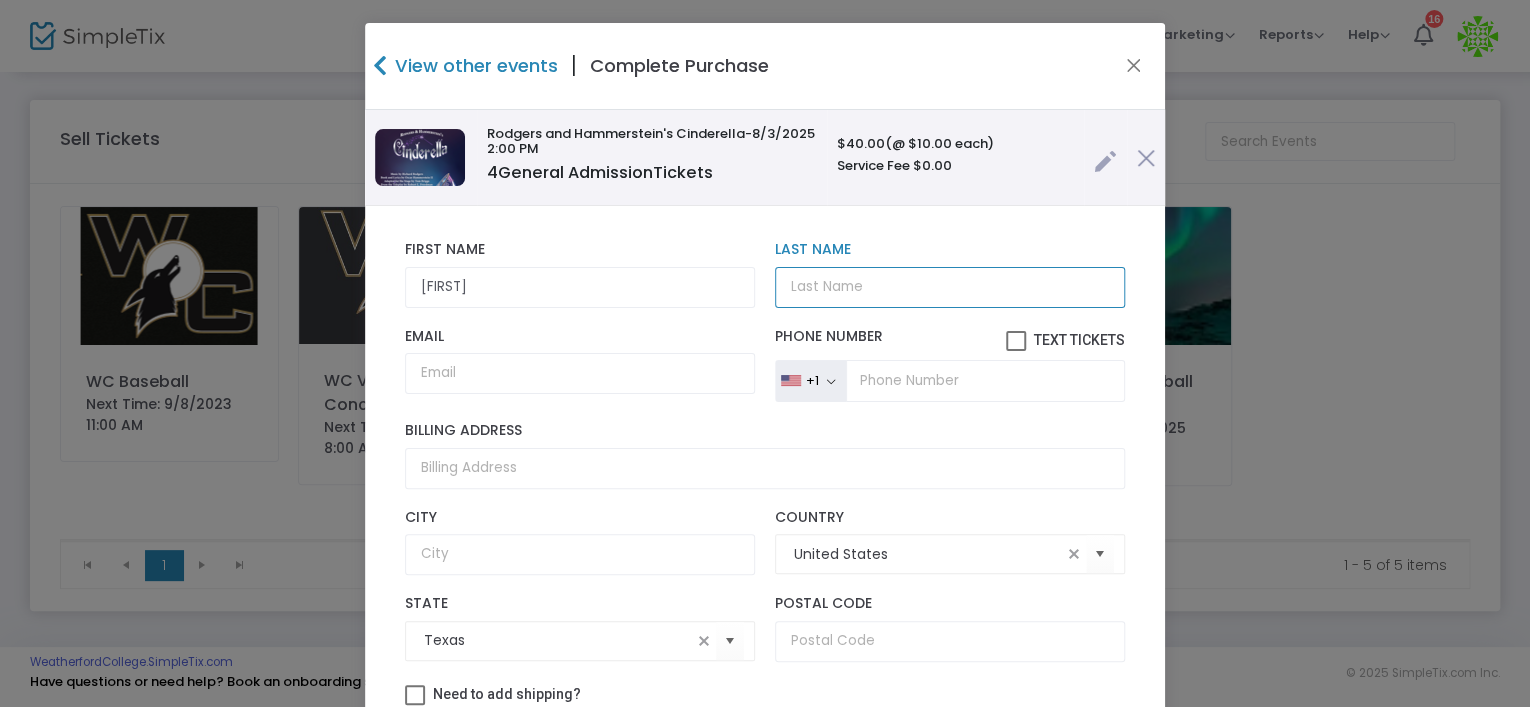 click on "Last Name" at bounding box center (950, 287) 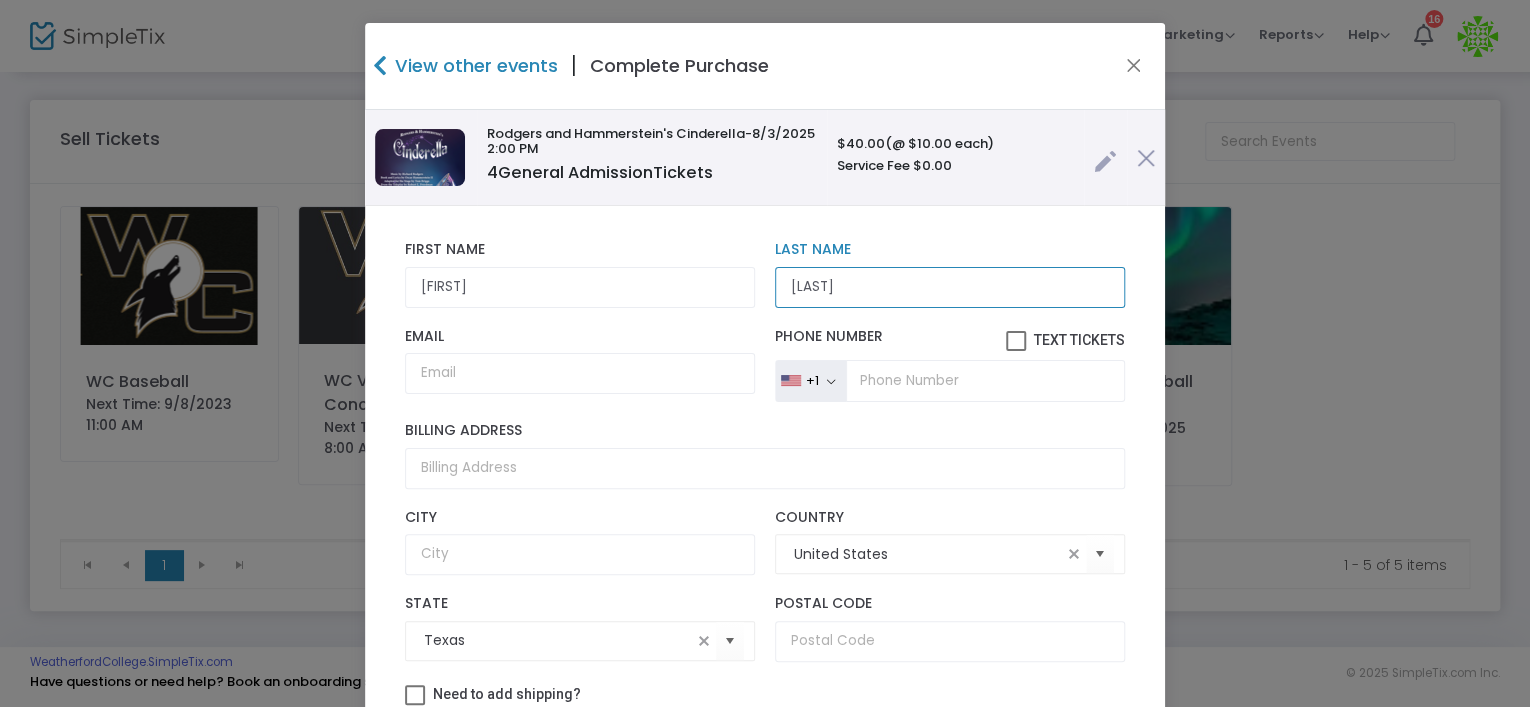 type on "[LAST]" 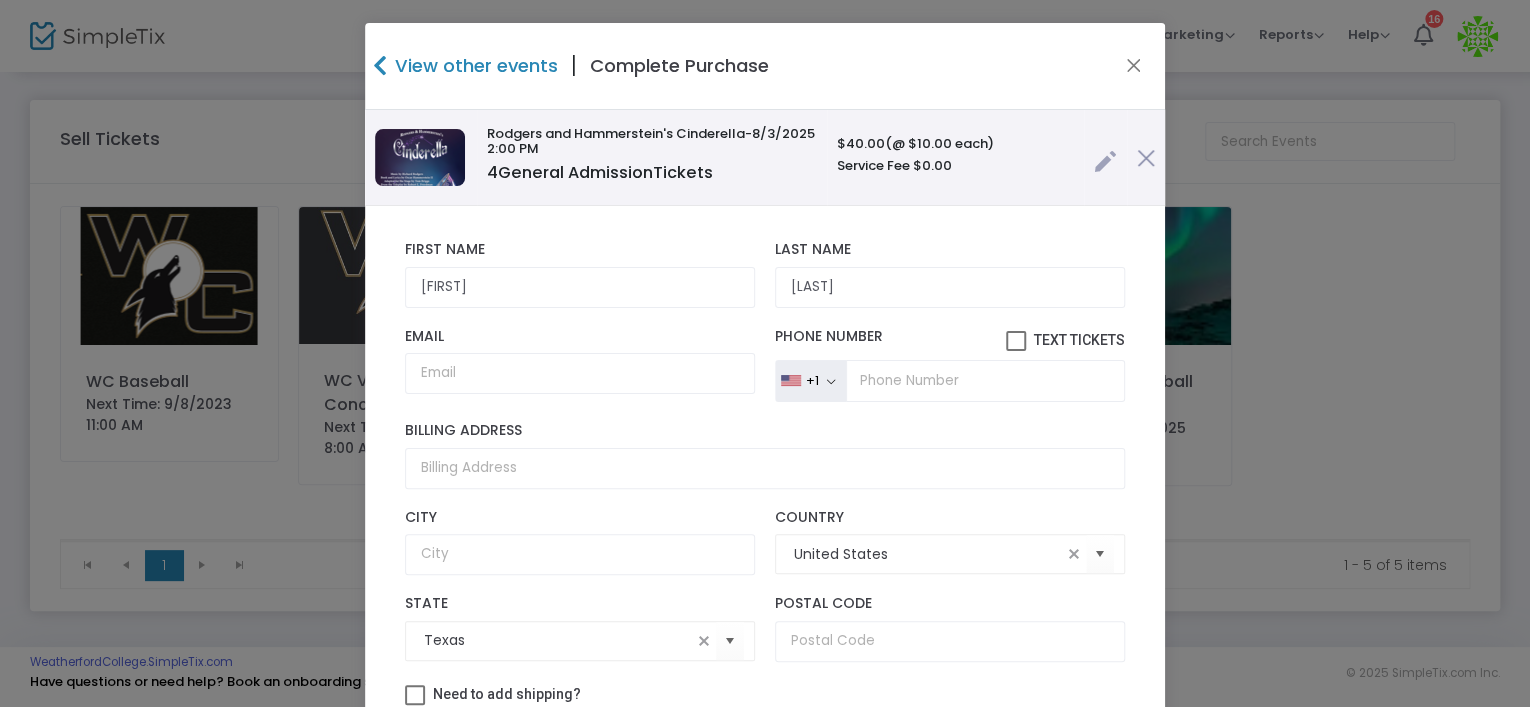 scroll, scrollTop: 136, scrollLeft: 0, axis: vertical 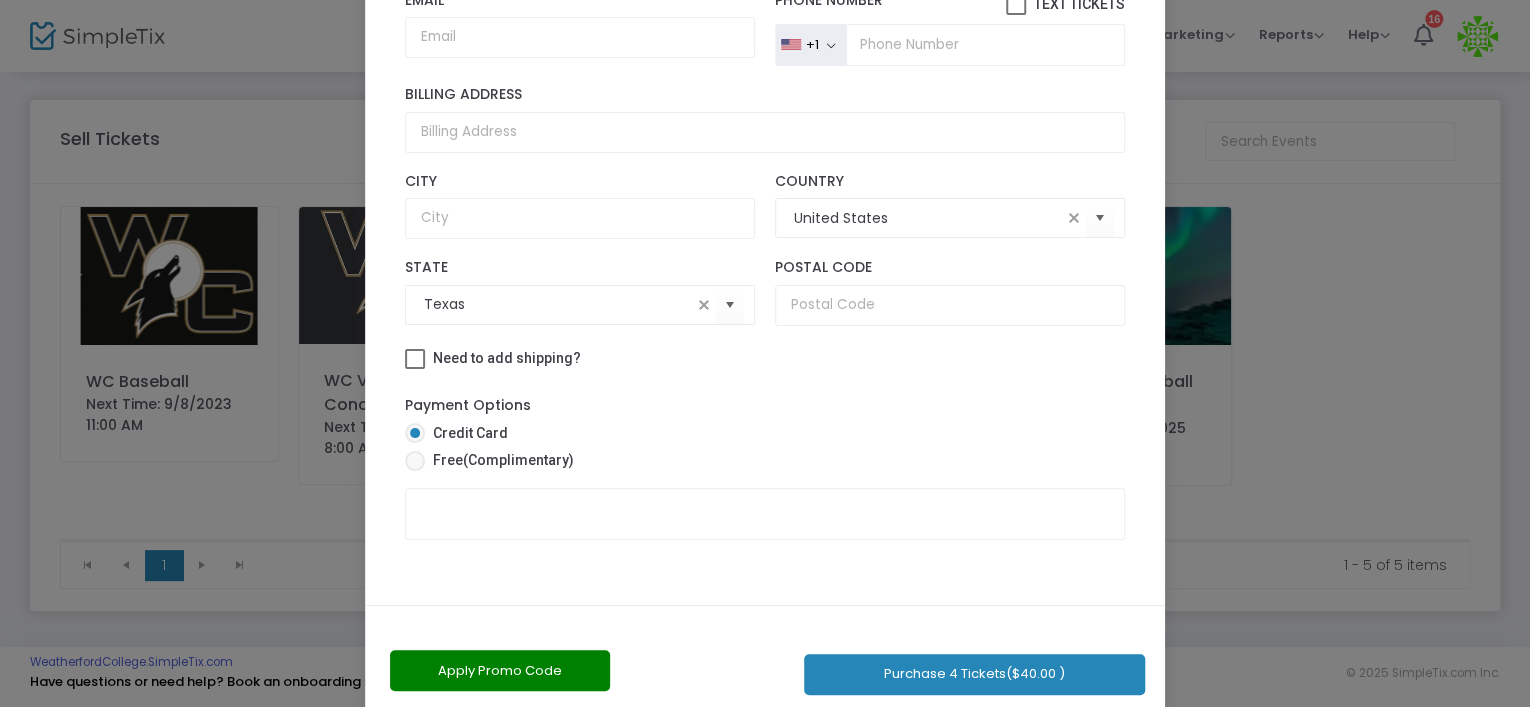 click on "Purchase 4 Tickets  ($40.00 )" 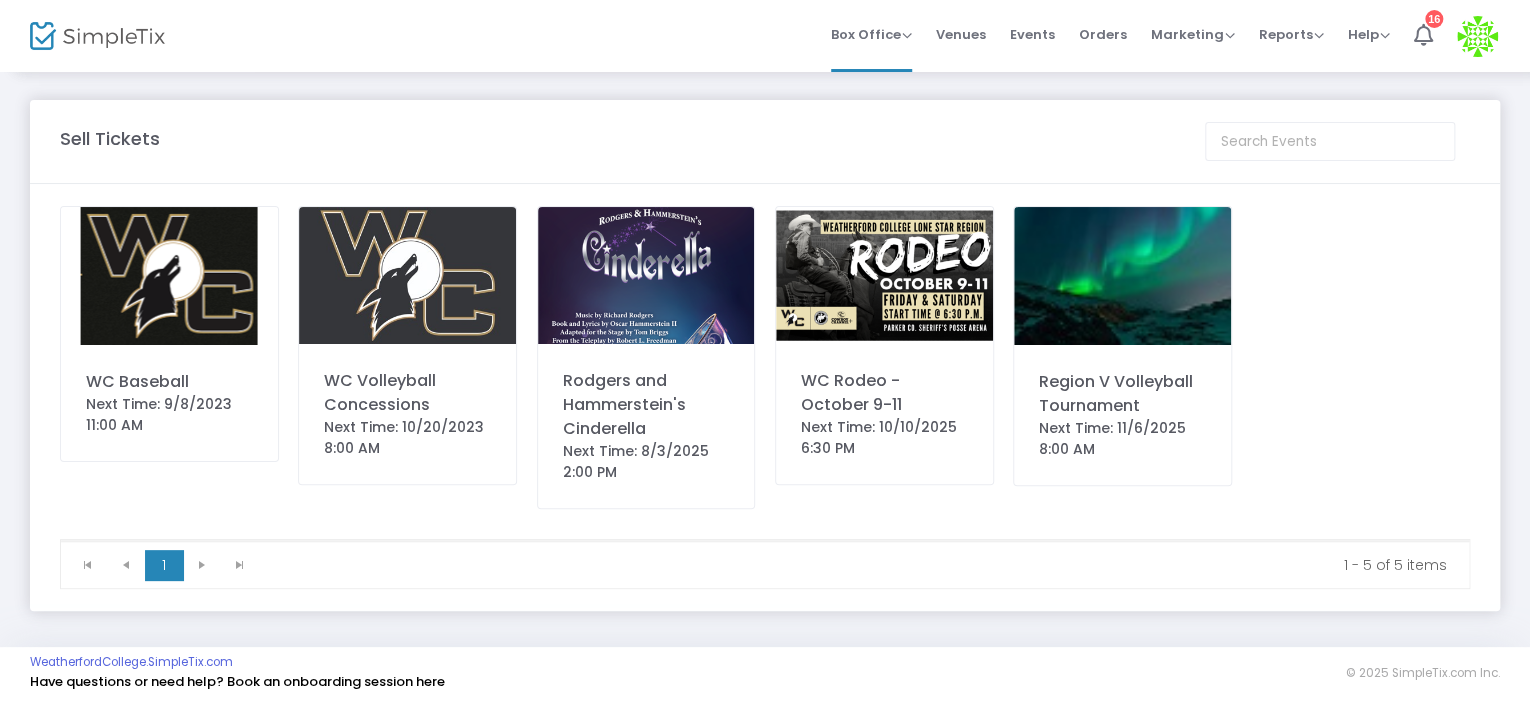 click 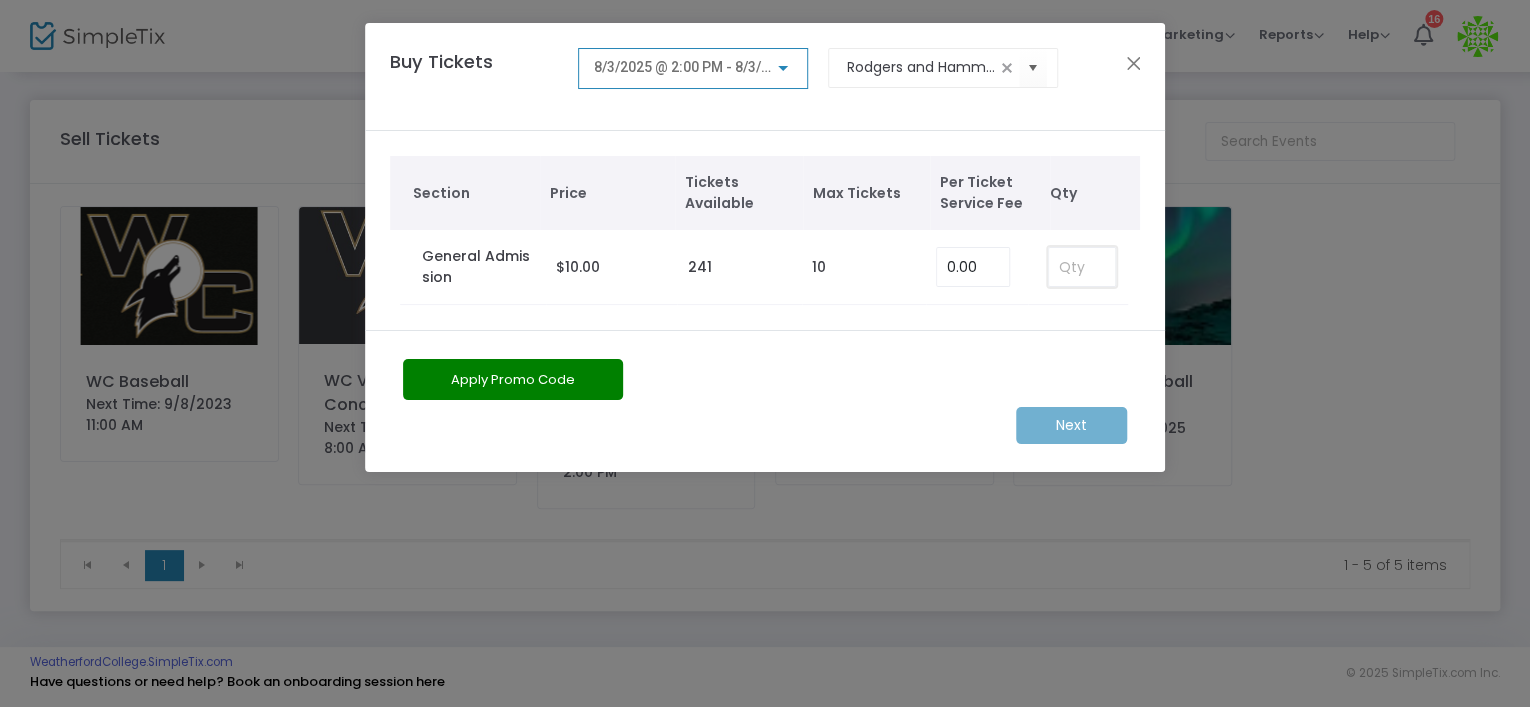 click at bounding box center (1082, 267) 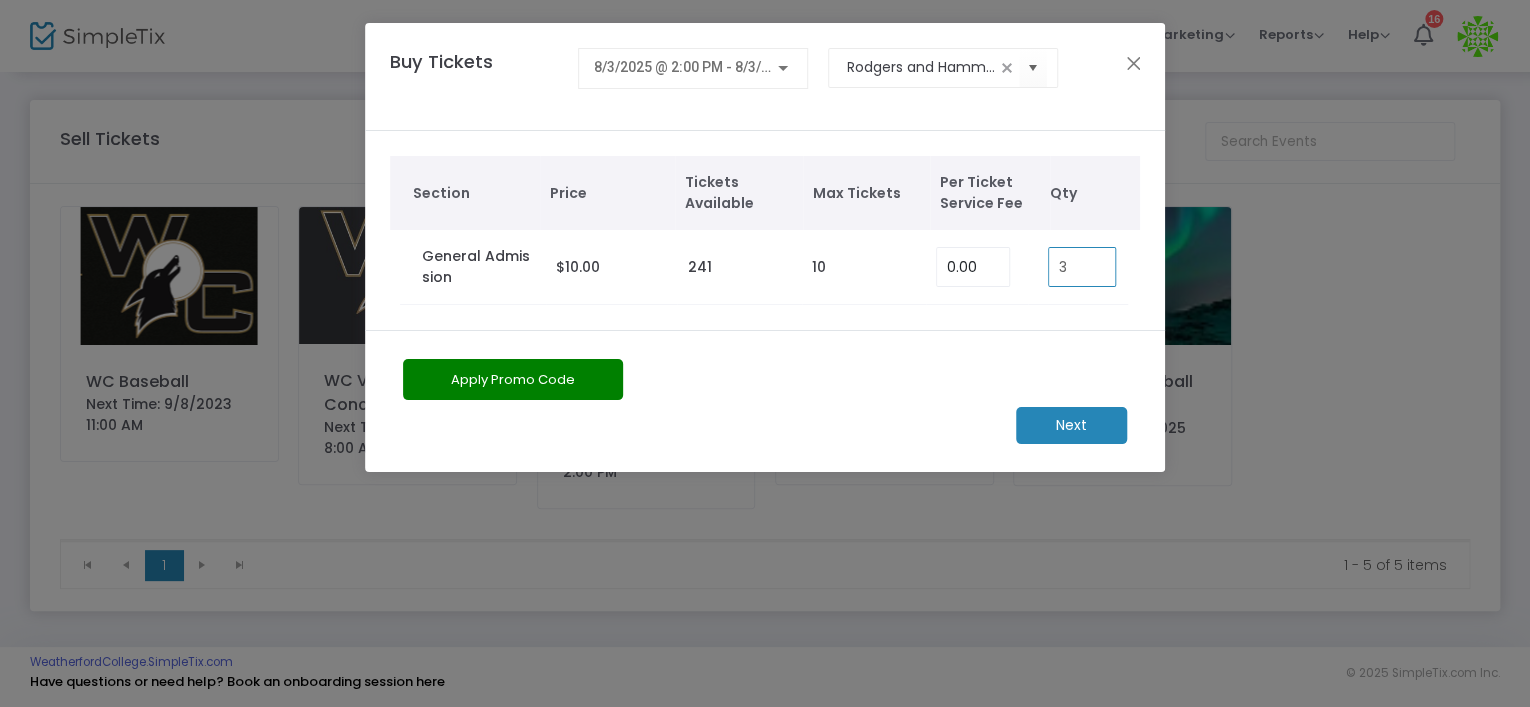 type on "3" 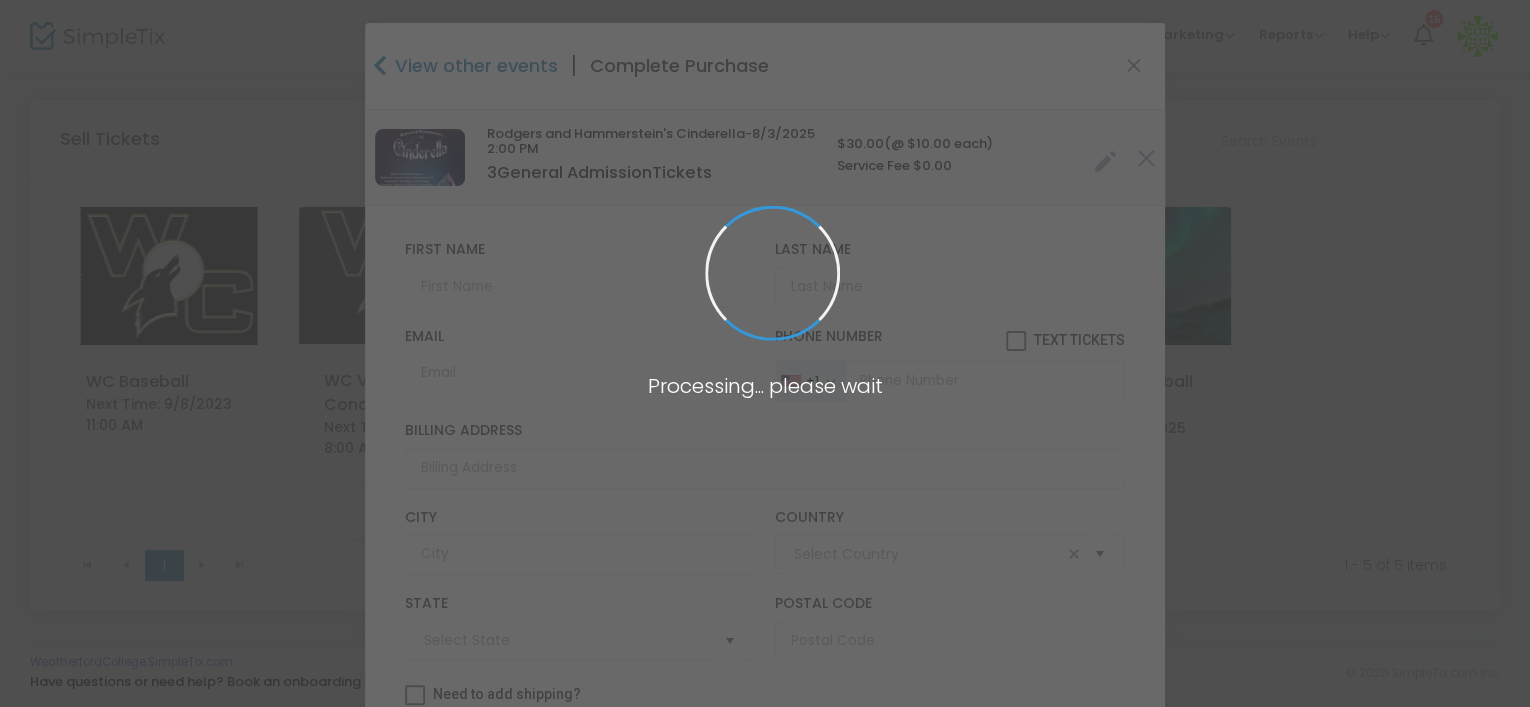 type on "United States" 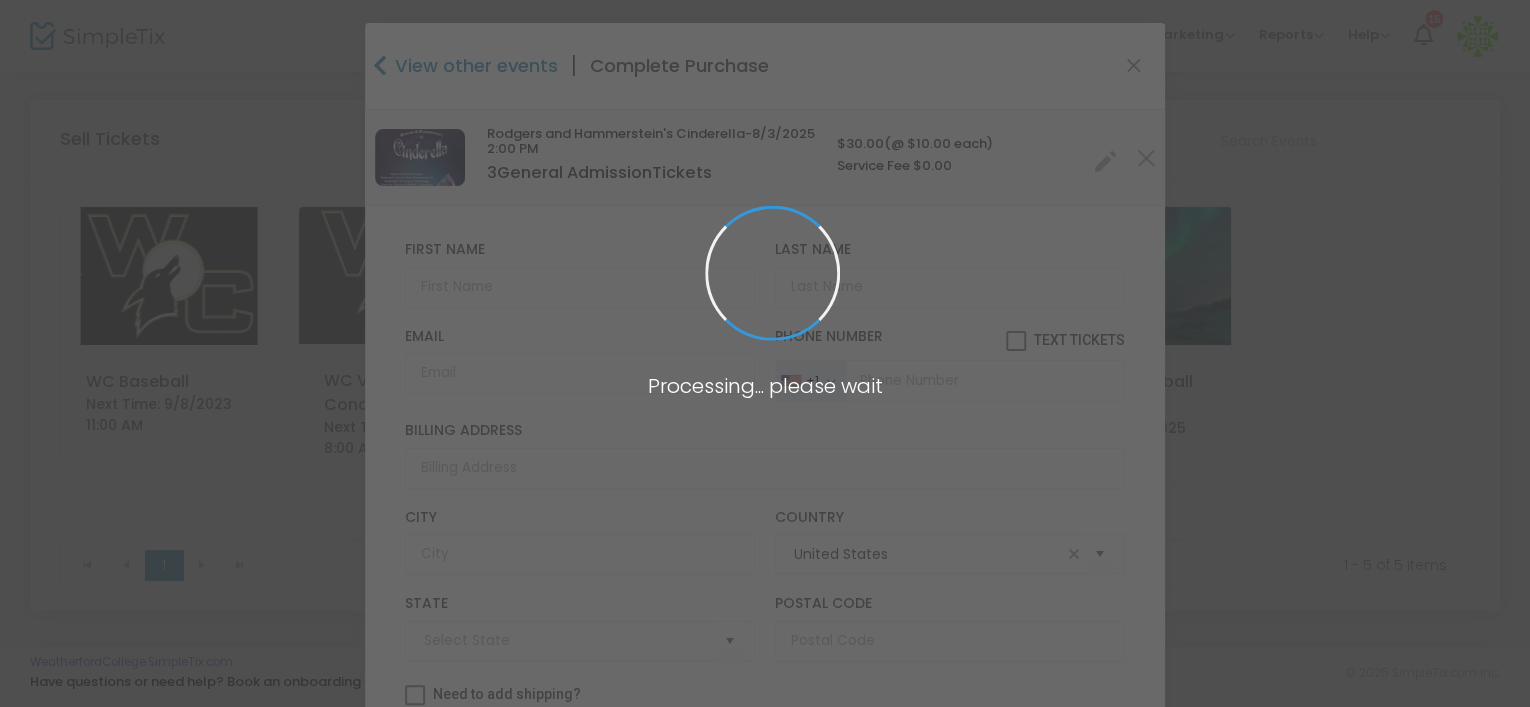 type on "Texas" 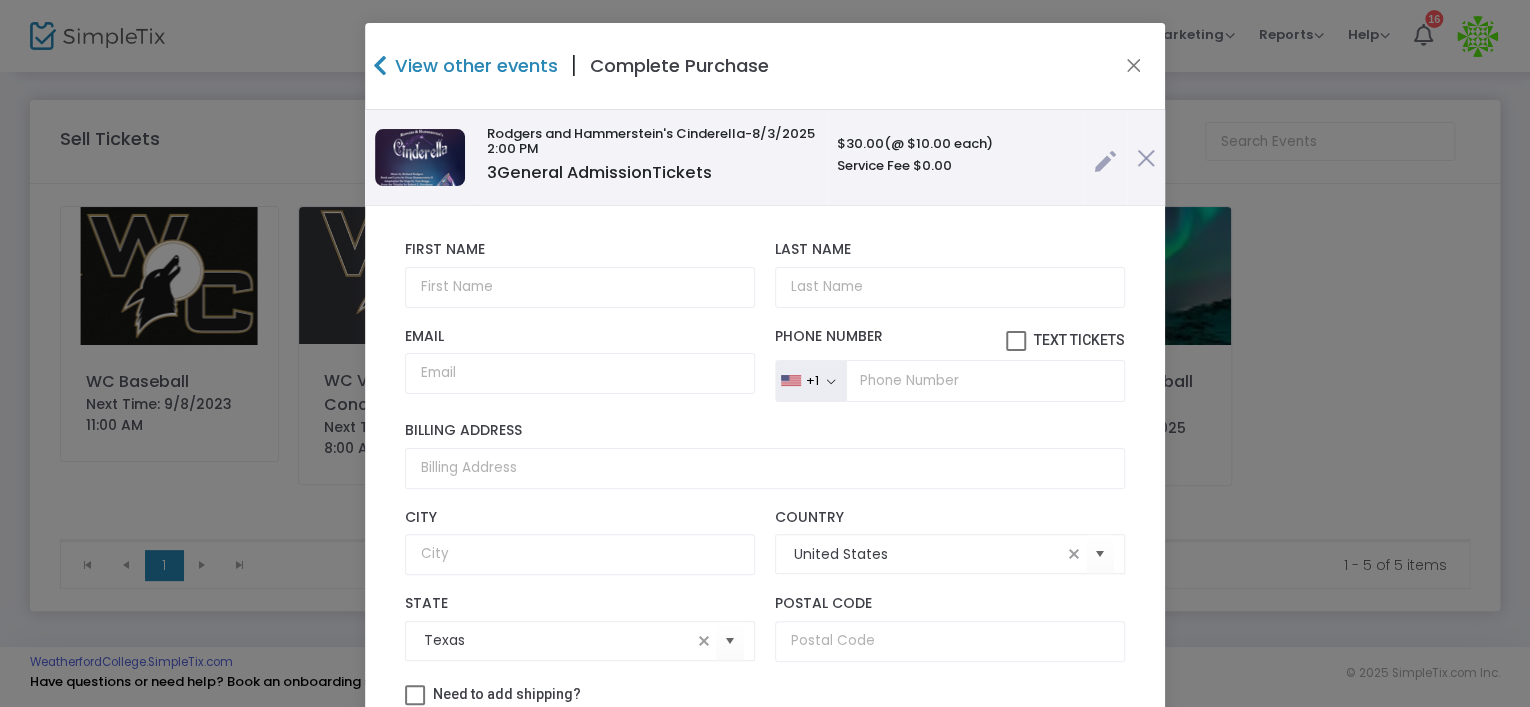 click on "First Name   First Name is required.   Last Name   Last Name is required." 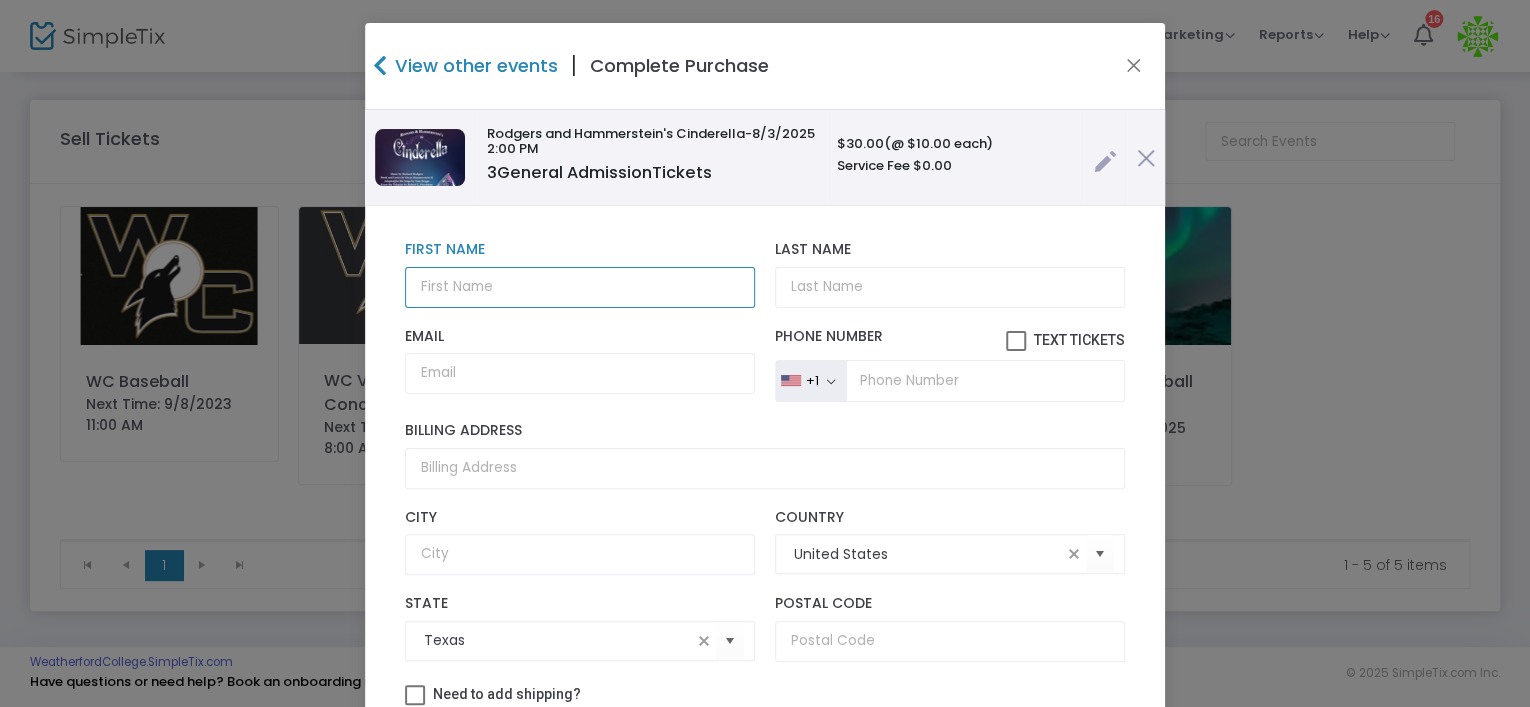 click at bounding box center [580, 287] 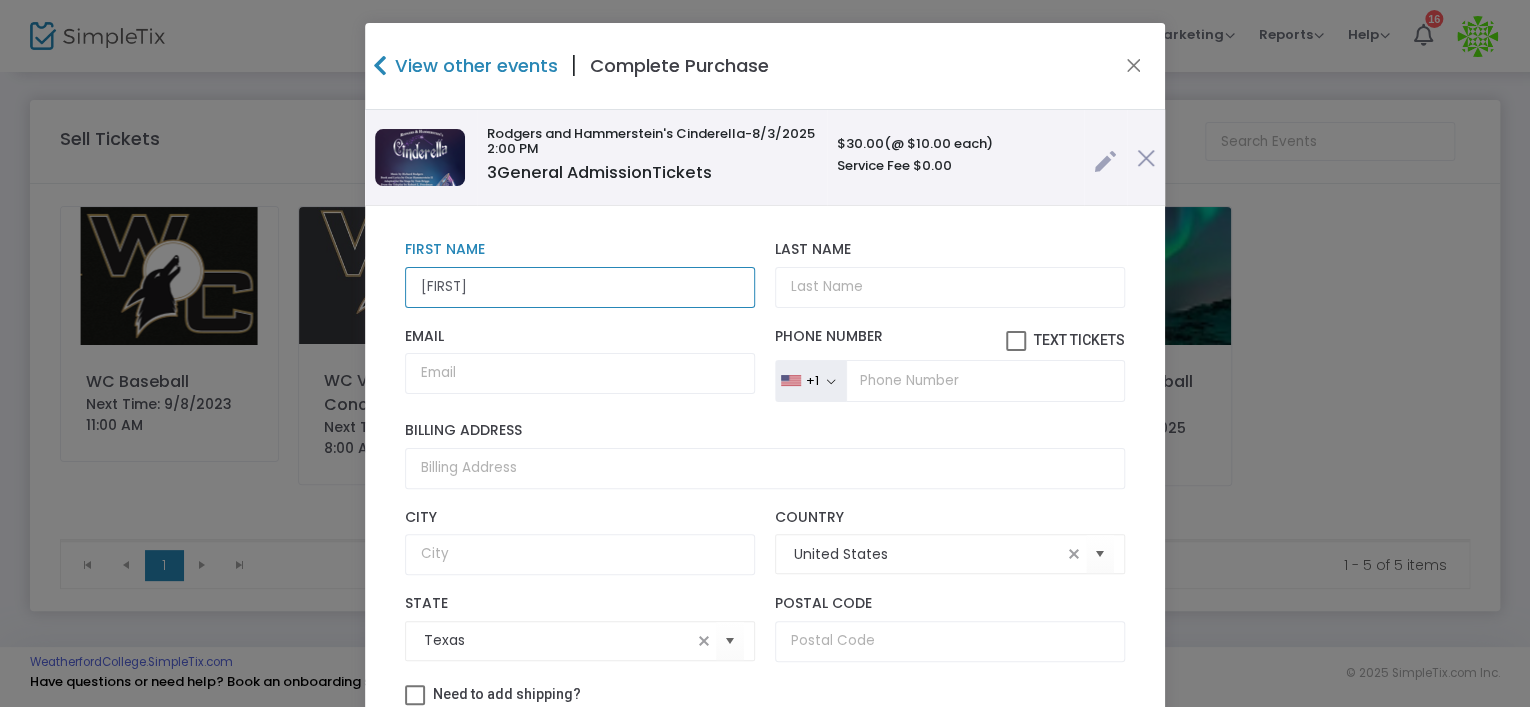 type on "[FIRST]" 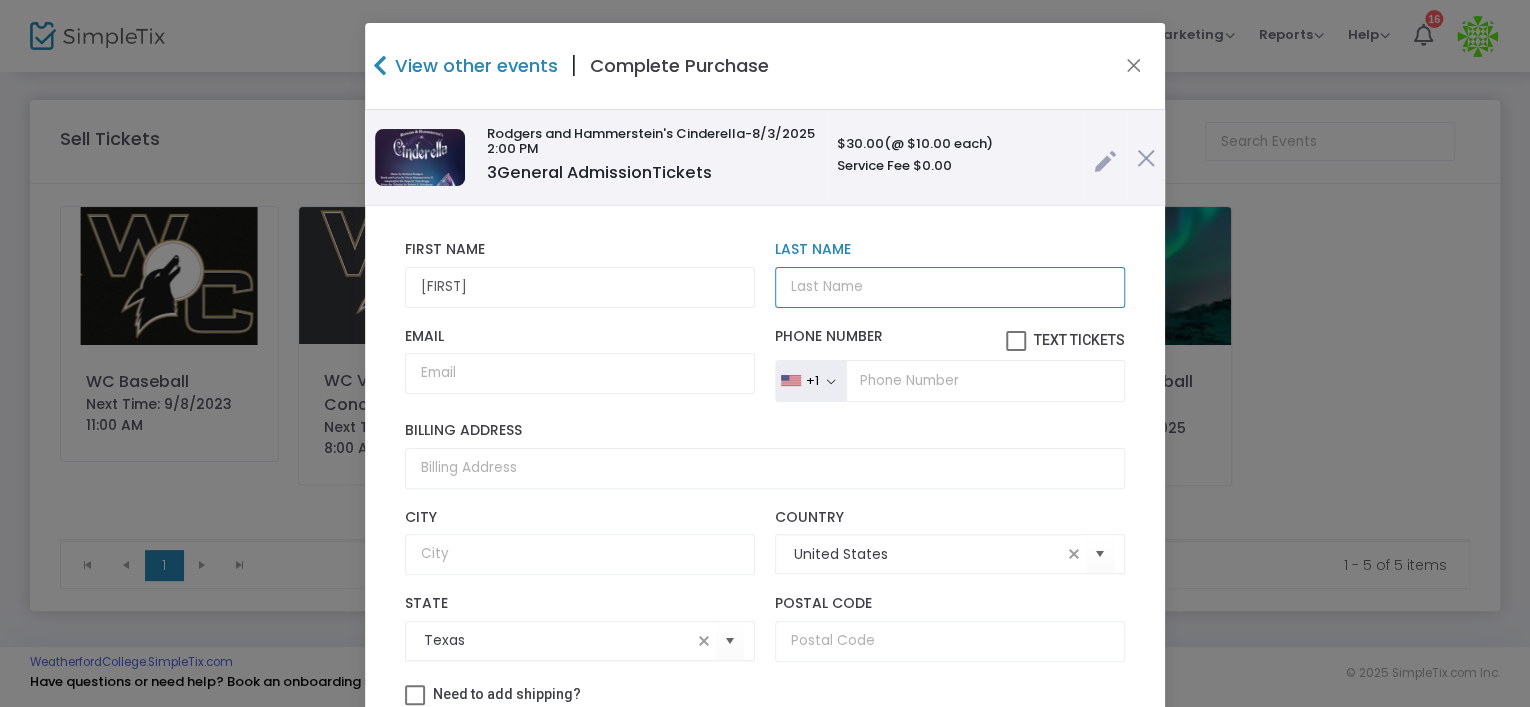 click on "Last Name" at bounding box center (950, 287) 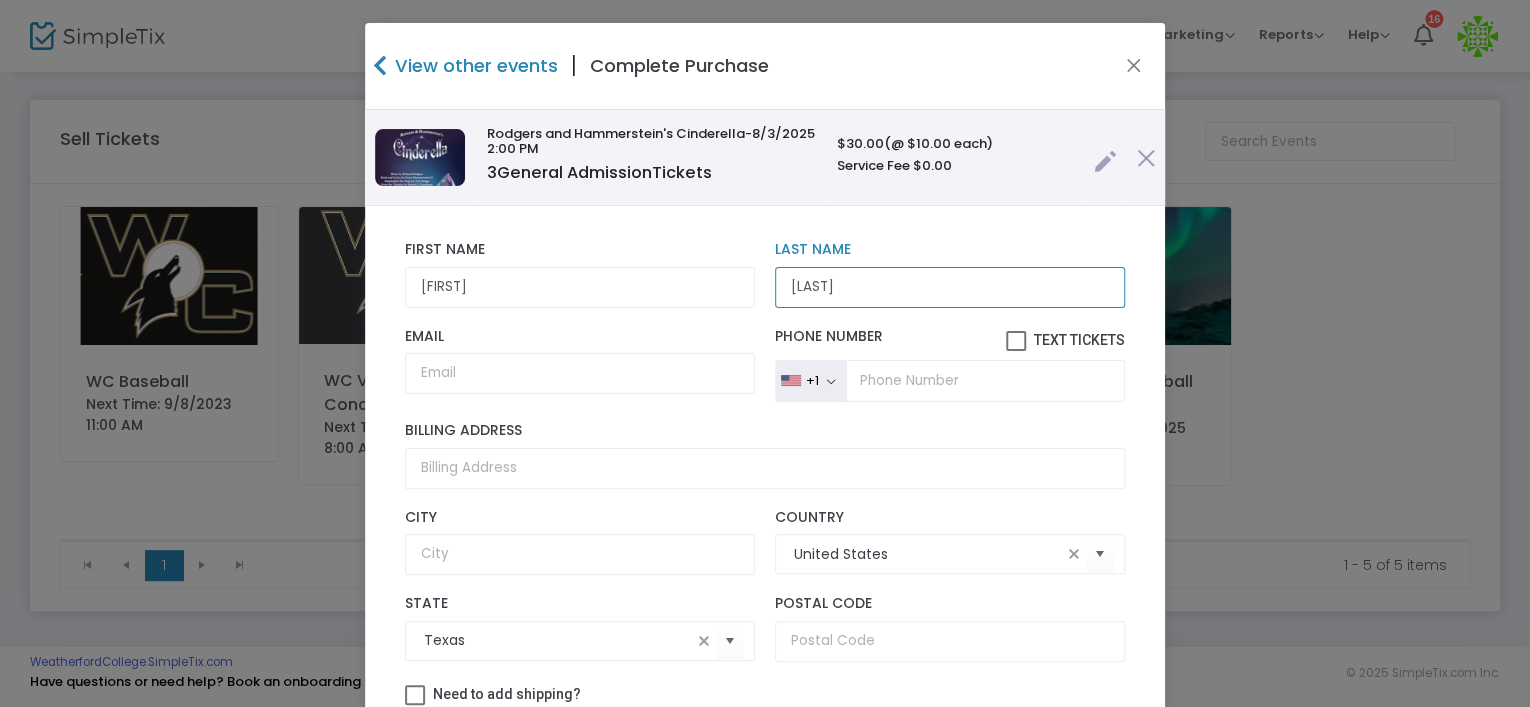 type on "[LAST]" 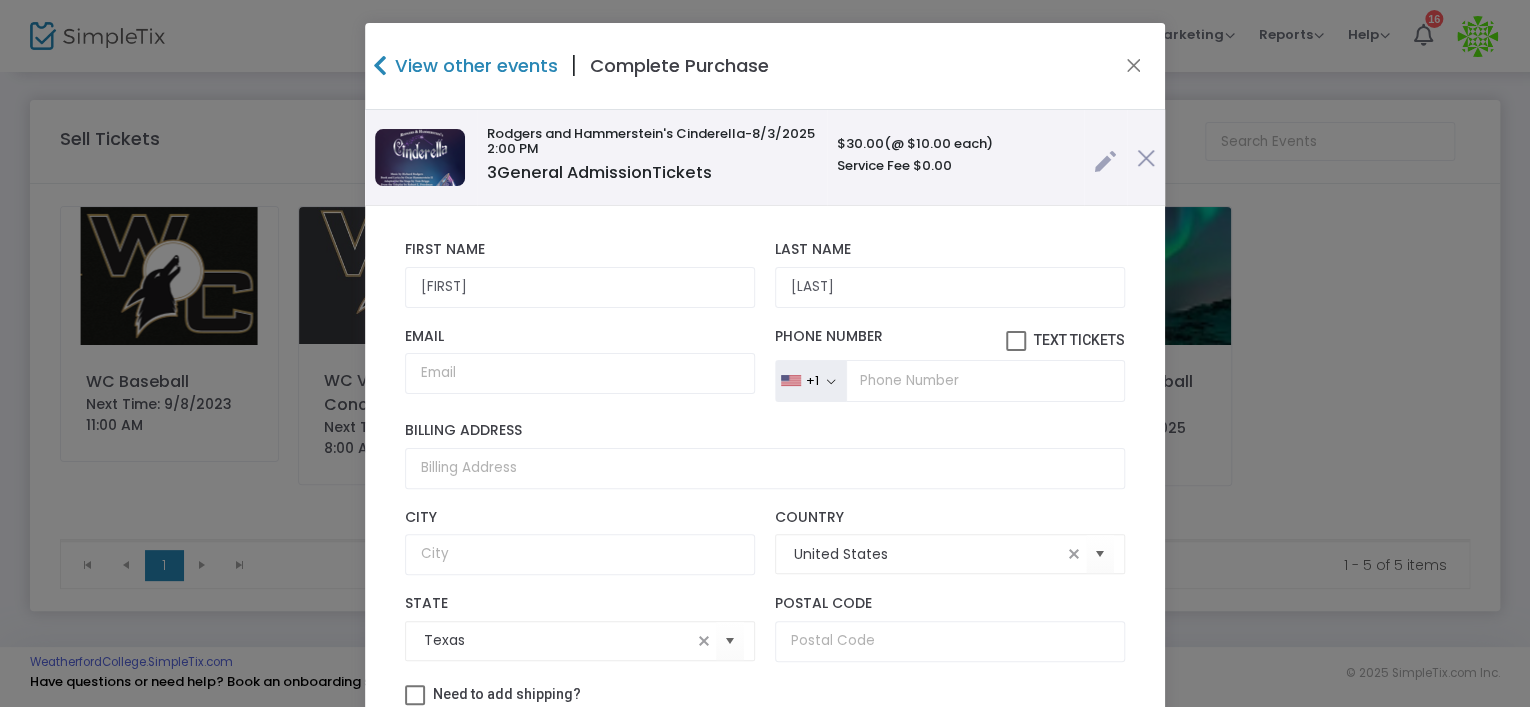 scroll, scrollTop: 136, scrollLeft: 0, axis: vertical 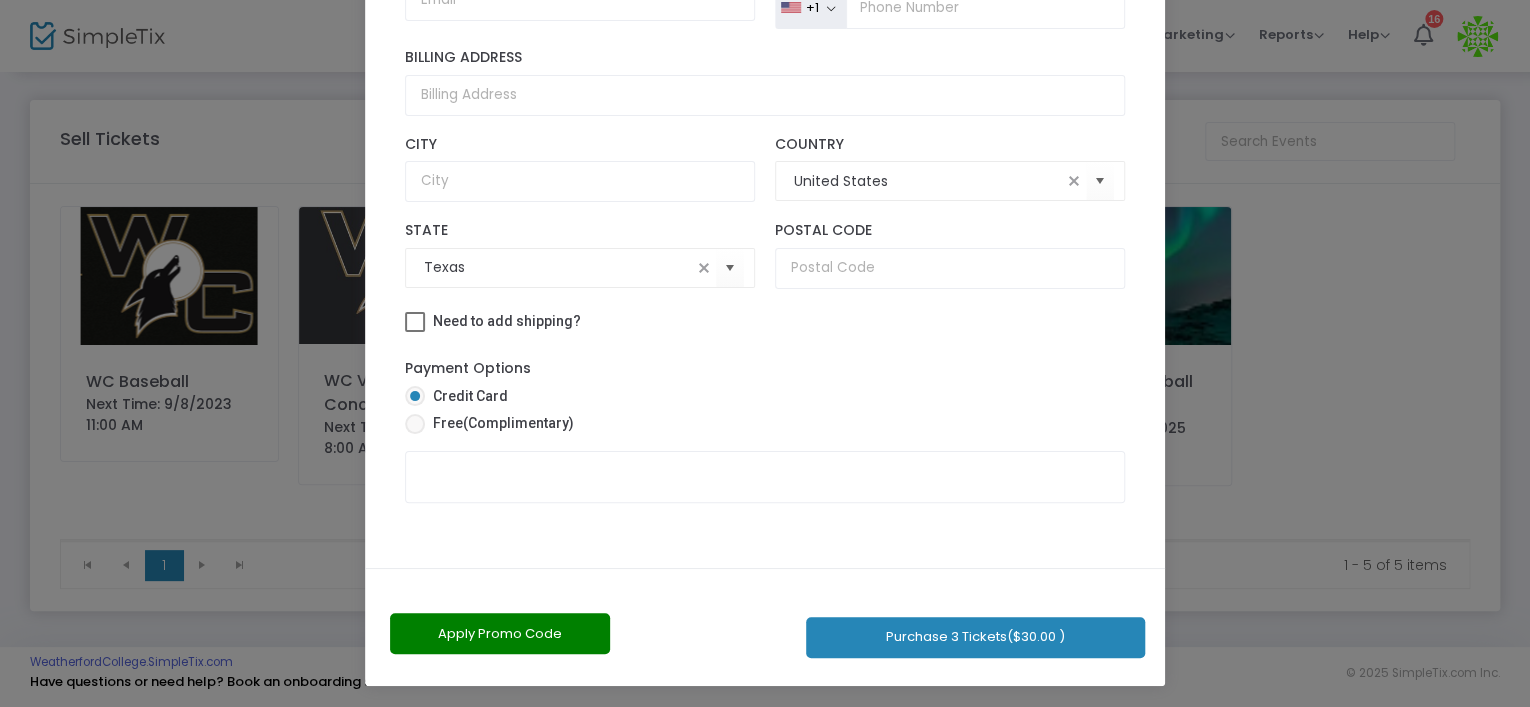 click on "Purchase 3 Tickets  ($30.00 )" 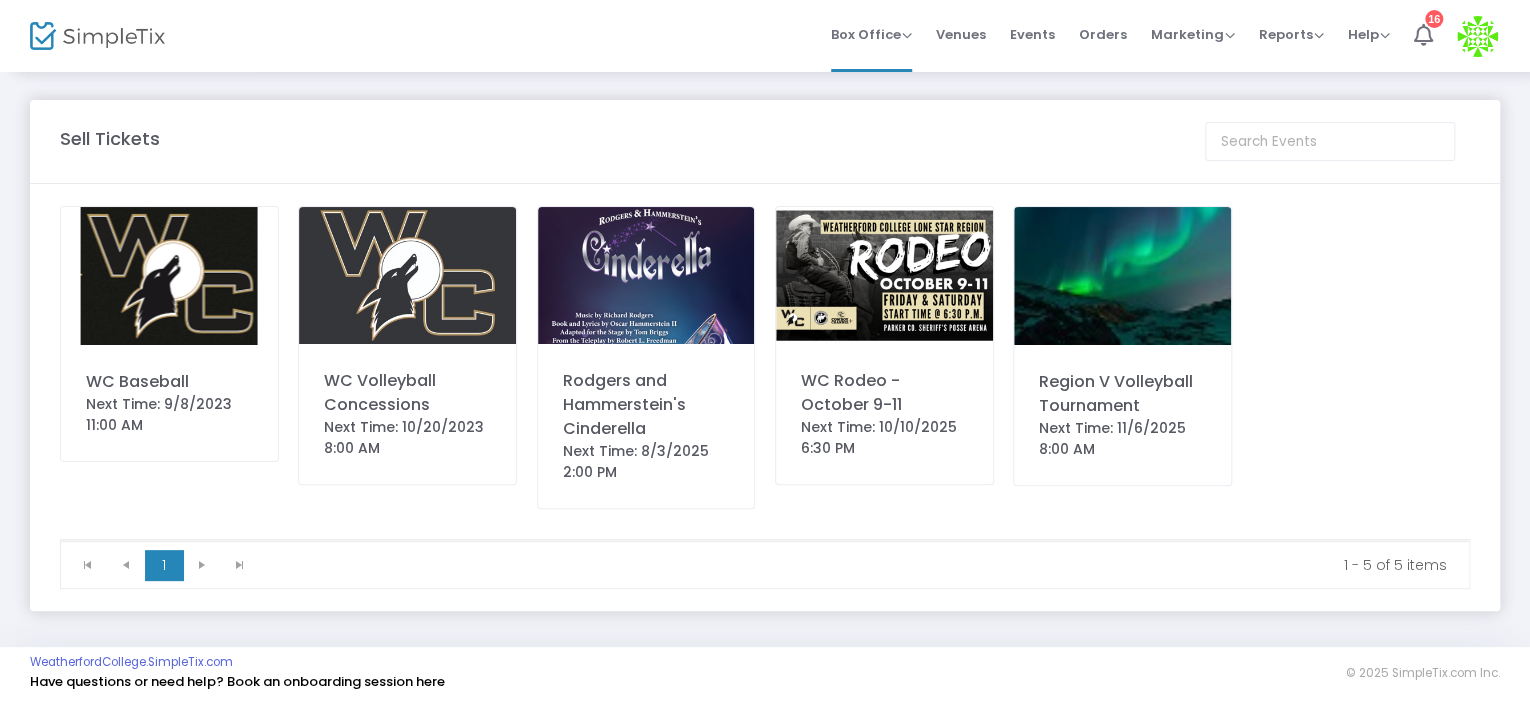 click 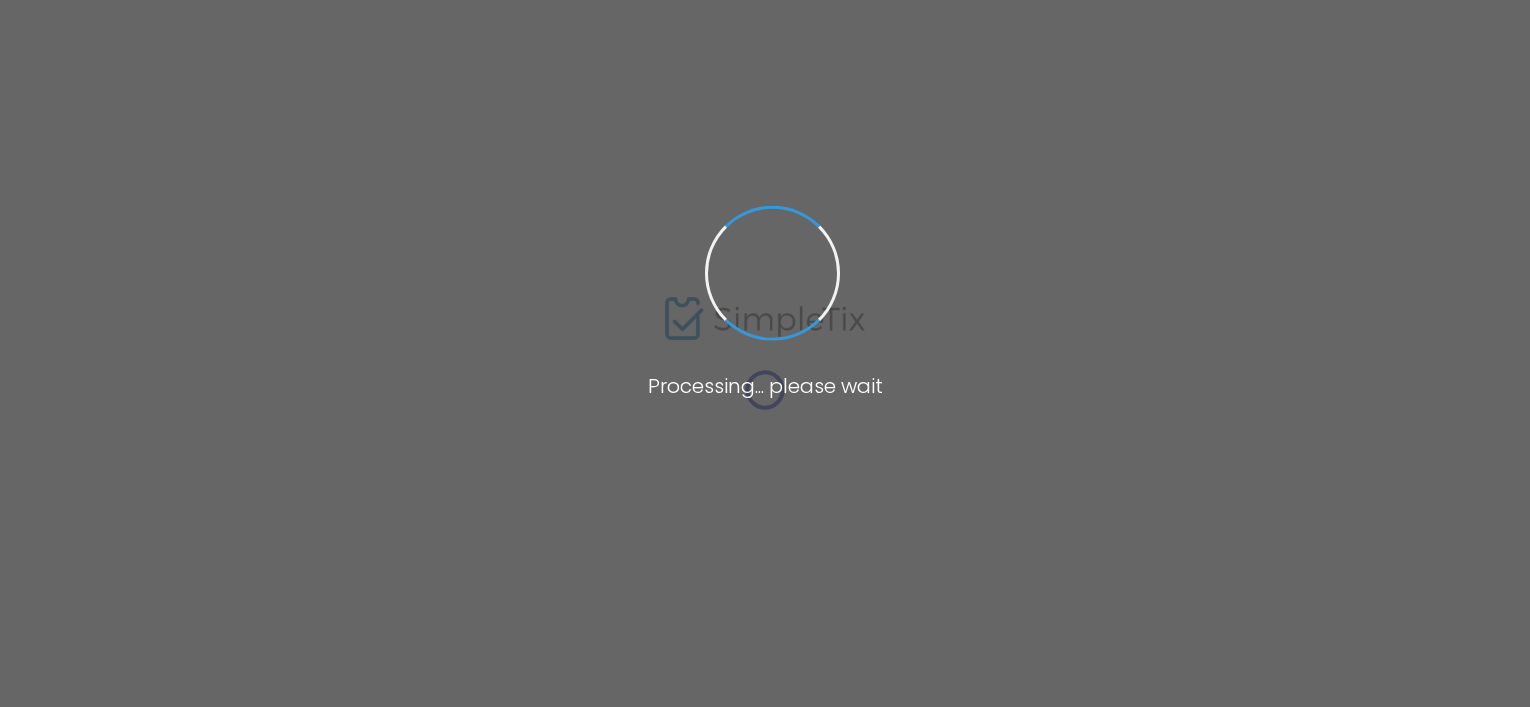 scroll, scrollTop: 0, scrollLeft: 0, axis: both 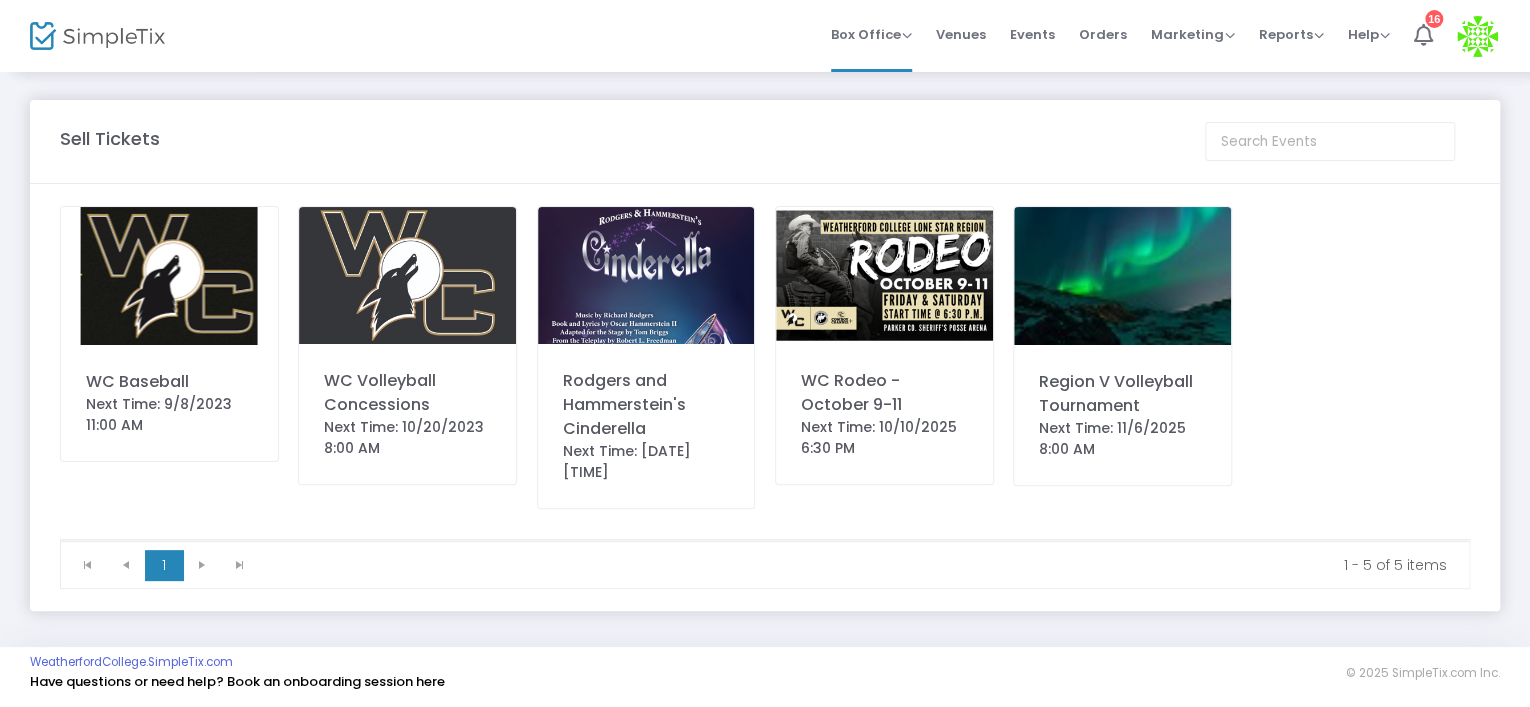click 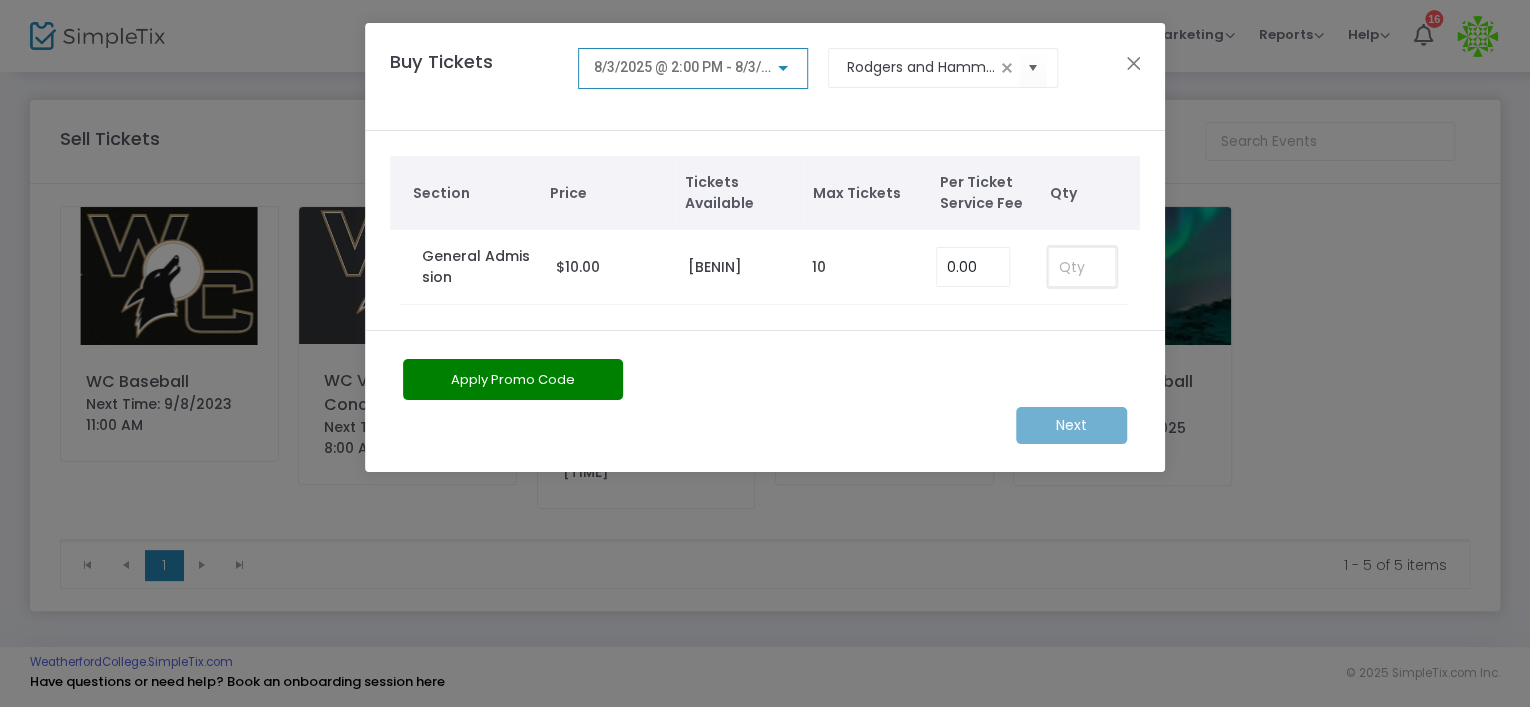 click at bounding box center [1082, 267] 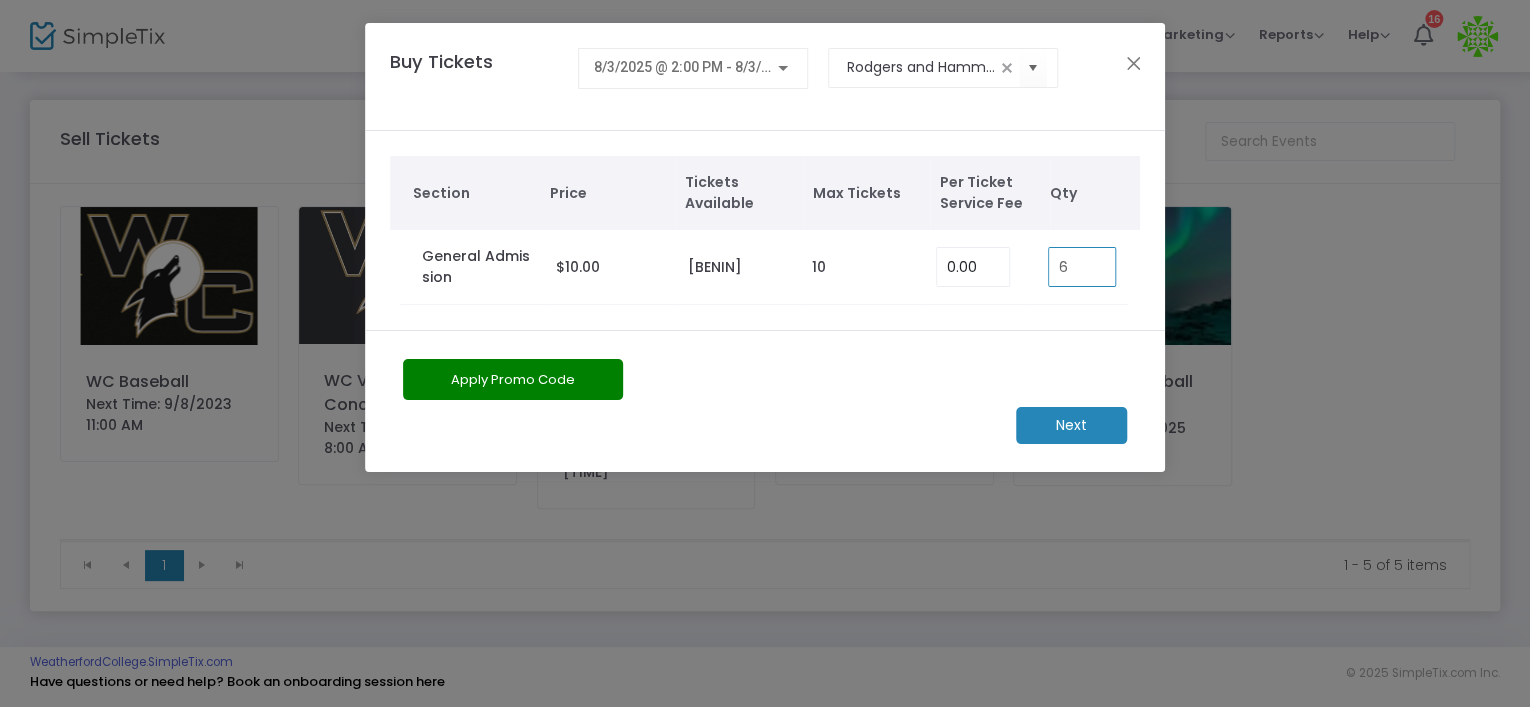 type on "6" 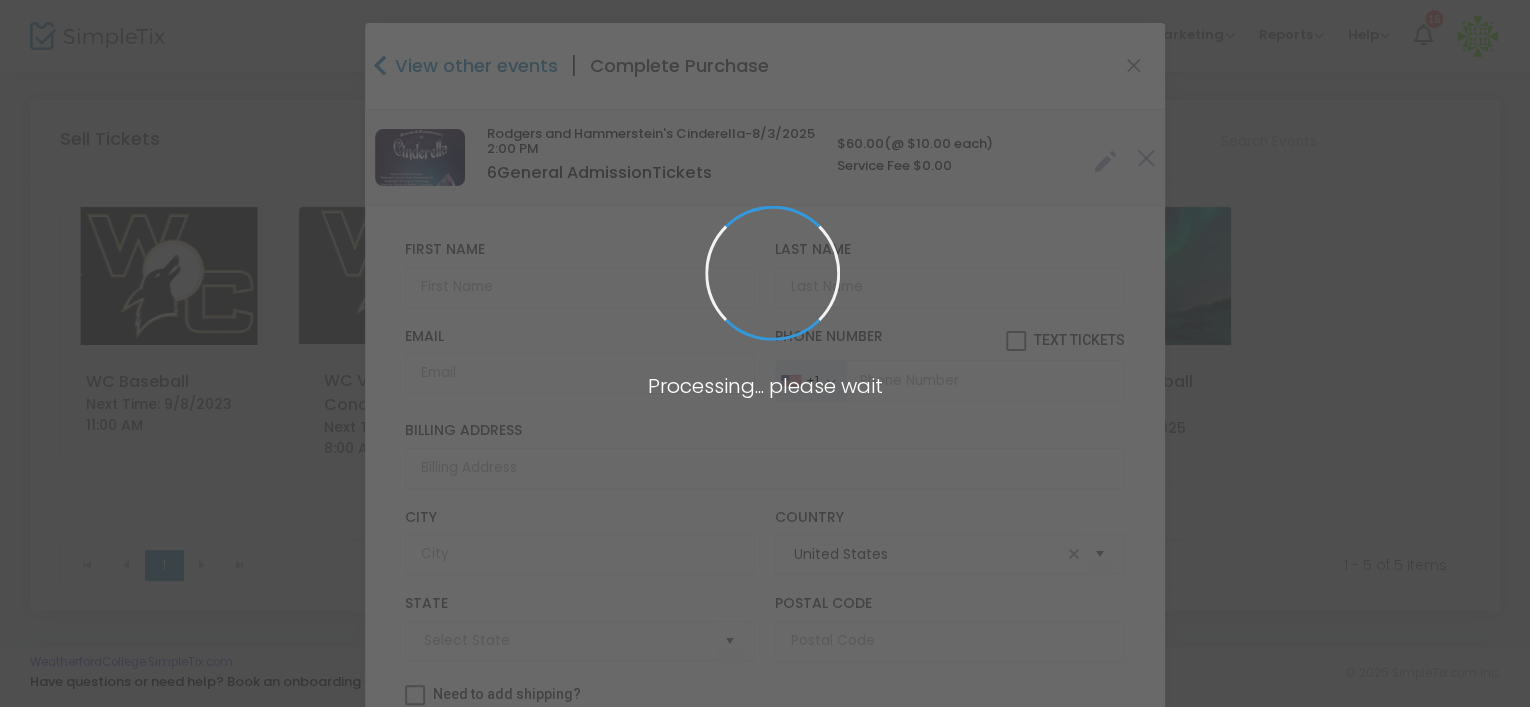 type on "Texas" 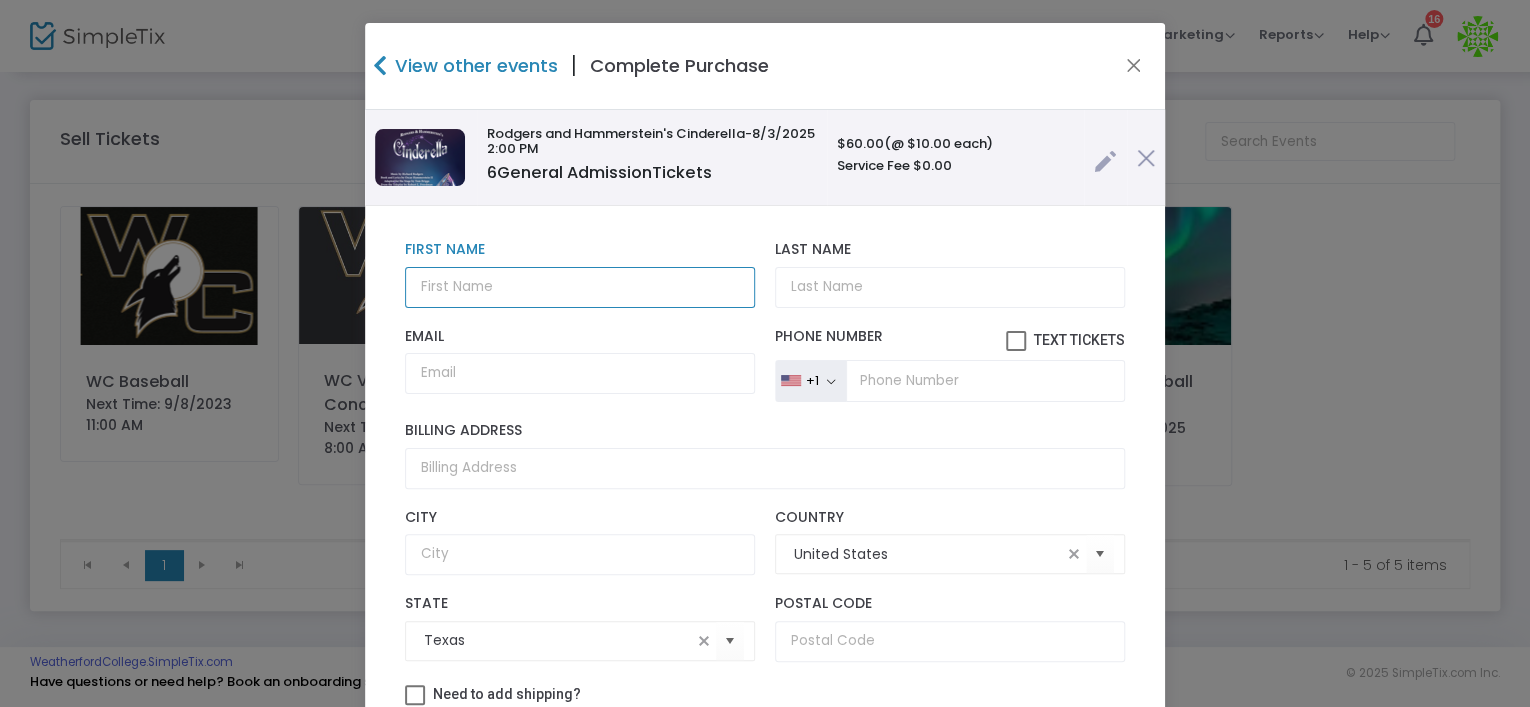 click at bounding box center [580, 287] 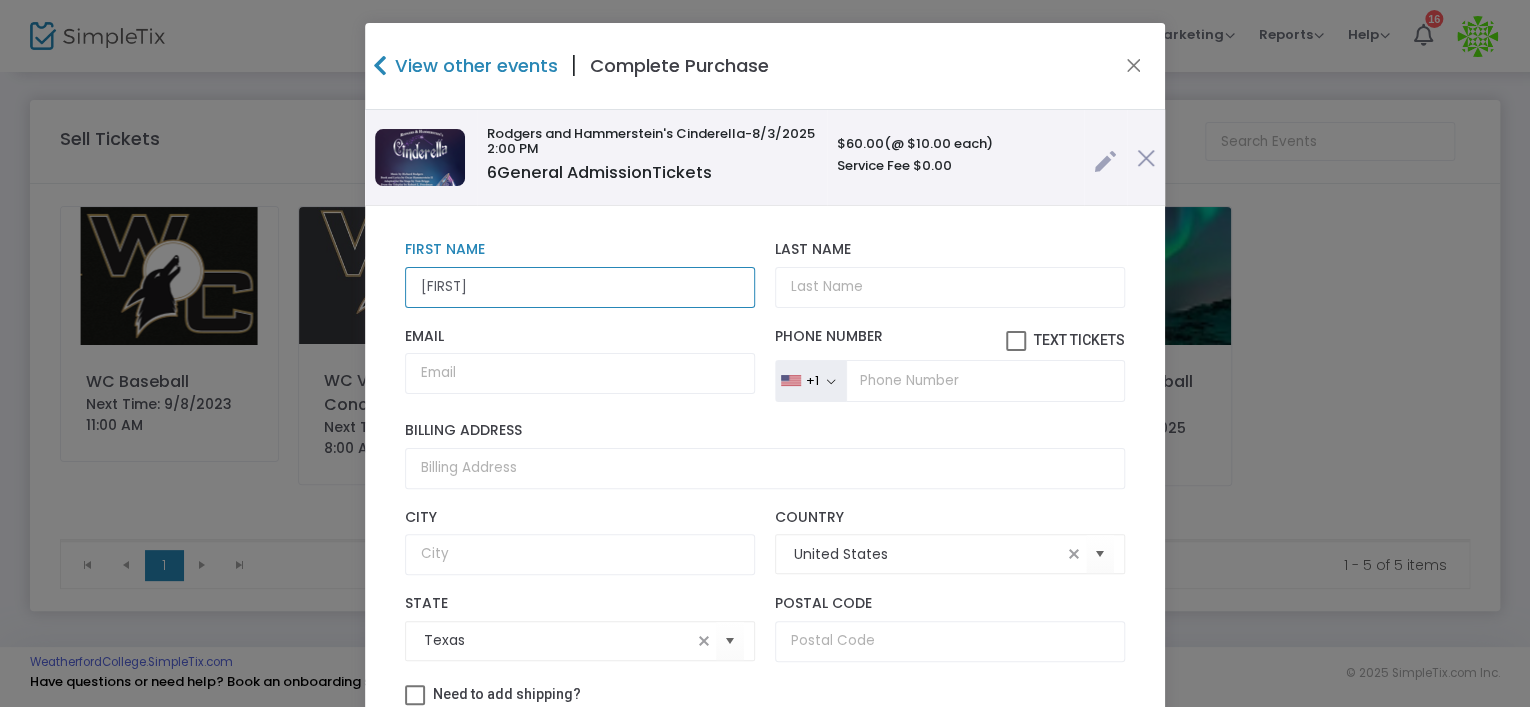 type on "Albert" 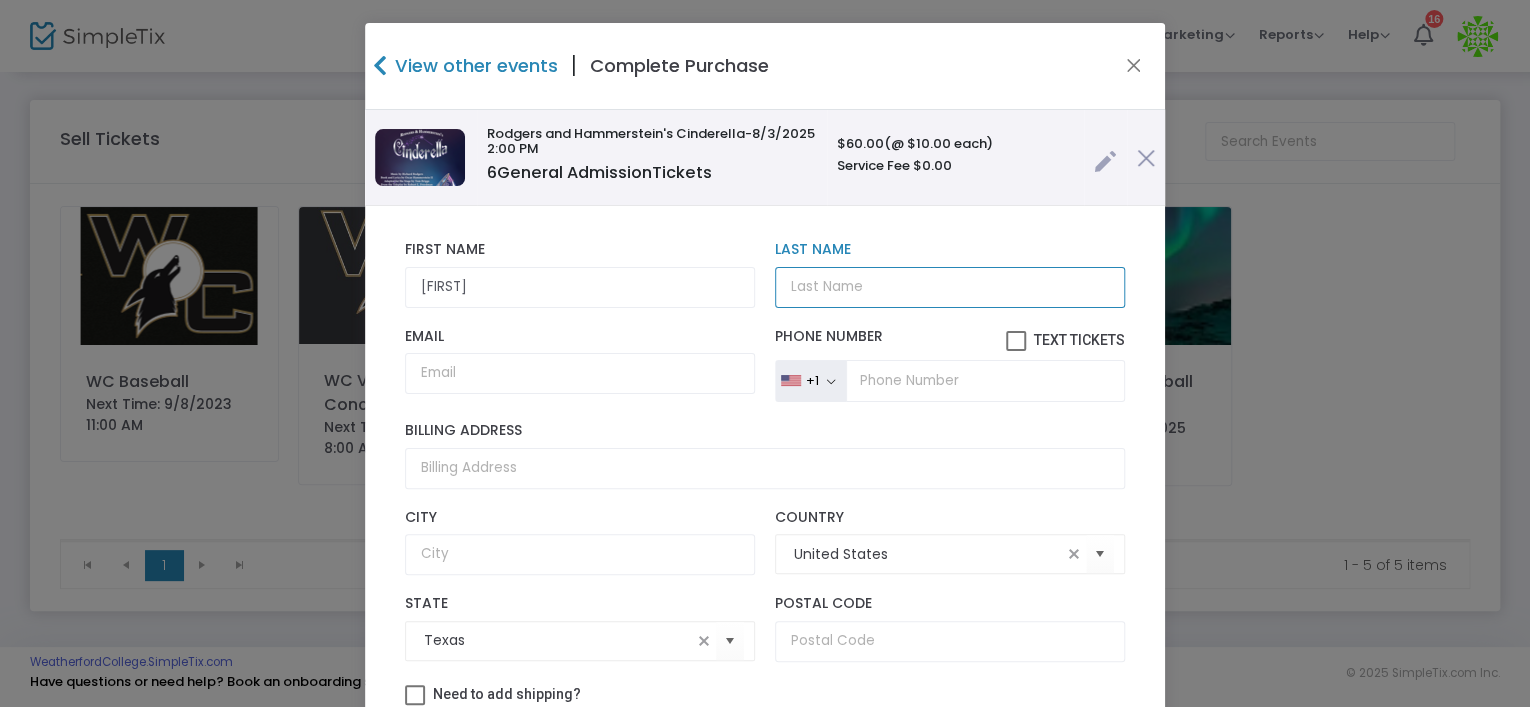 click on "Last Name" at bounding box center (950, 287) 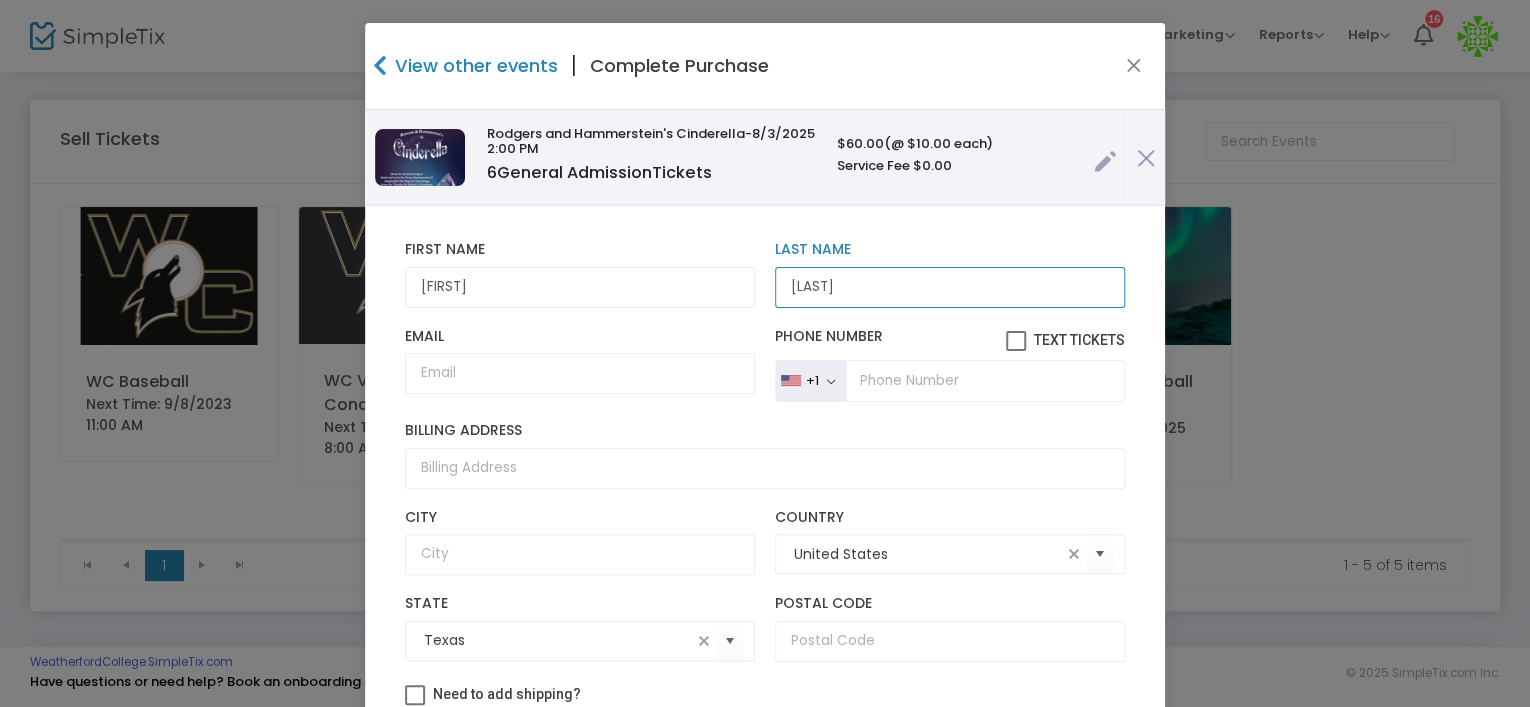 type on "Cooley" 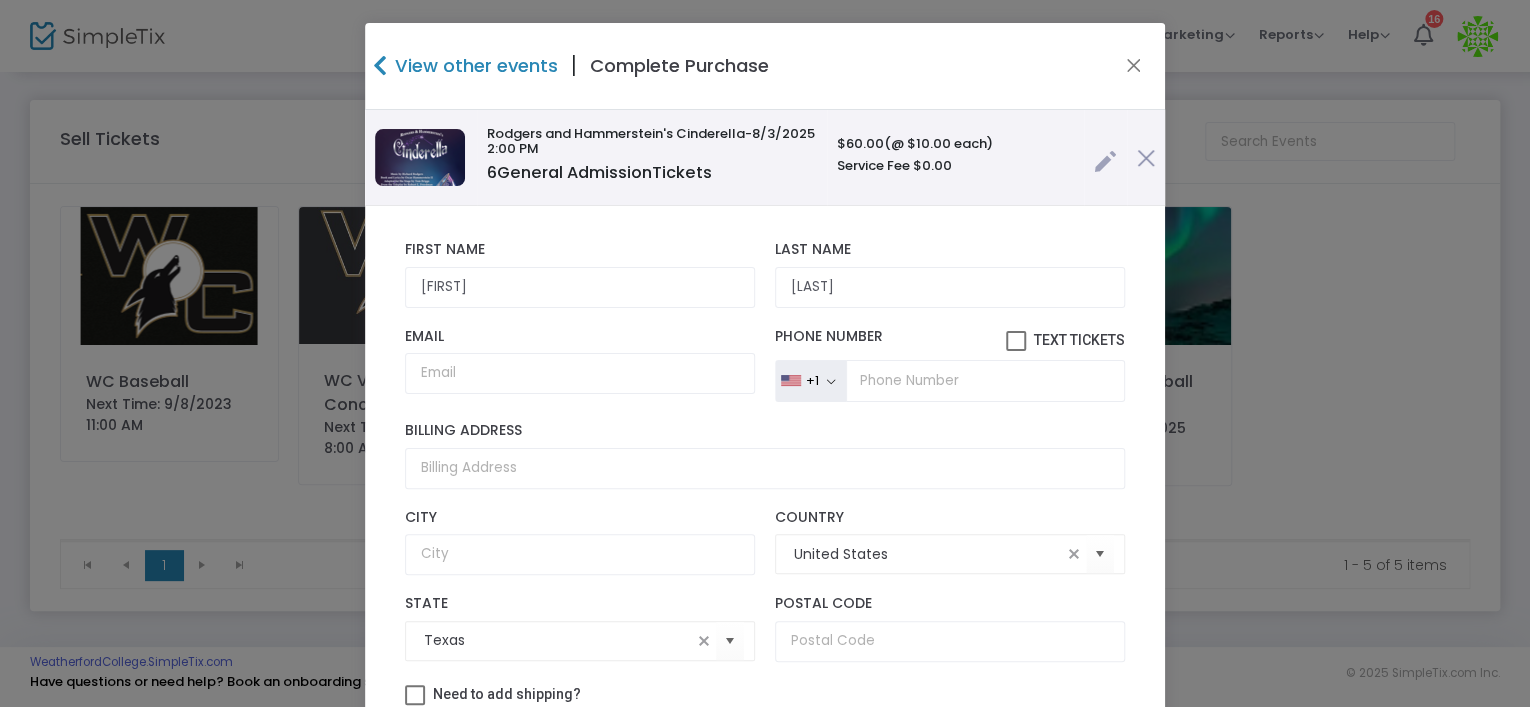 scroll, scrollTop: 136, scrollLeft: 0, axis: vertical 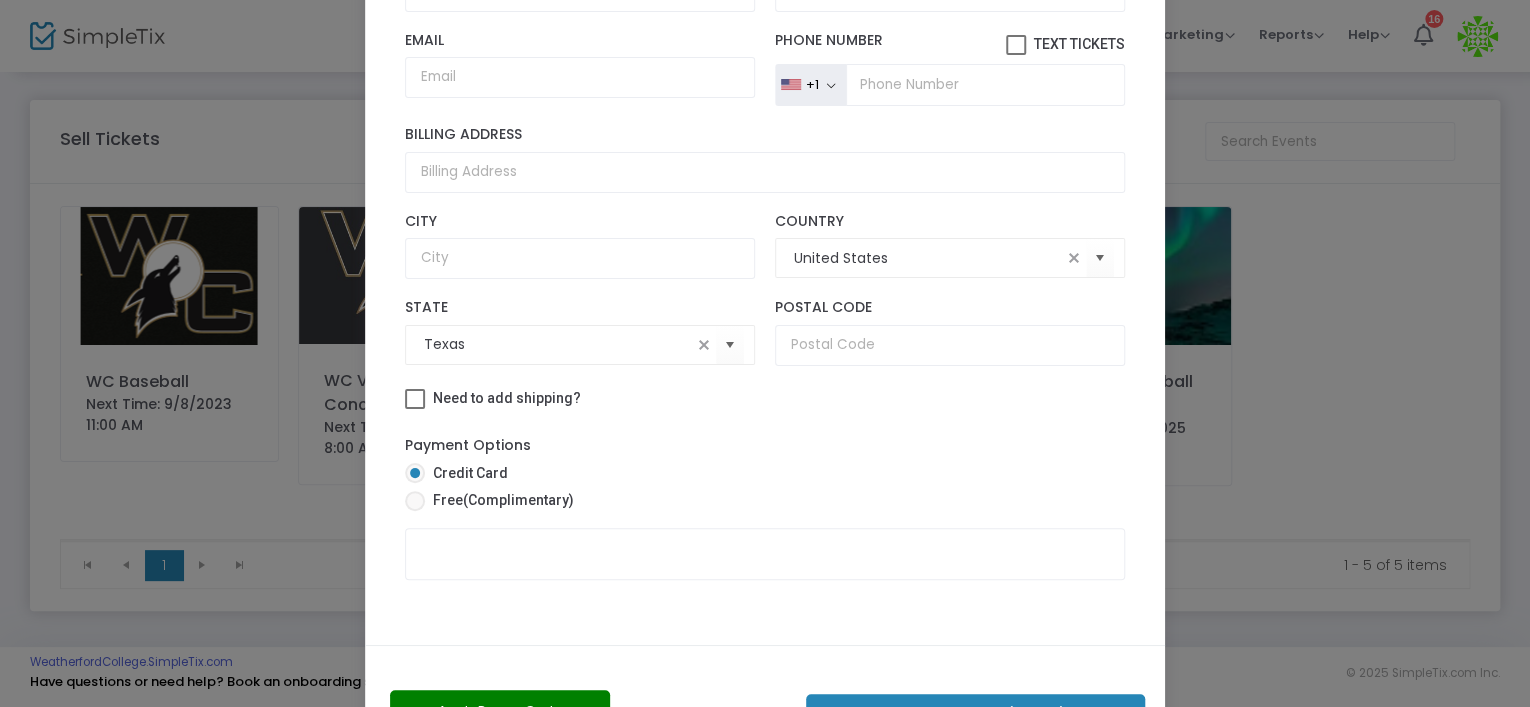click at bounding box center (765, 577) 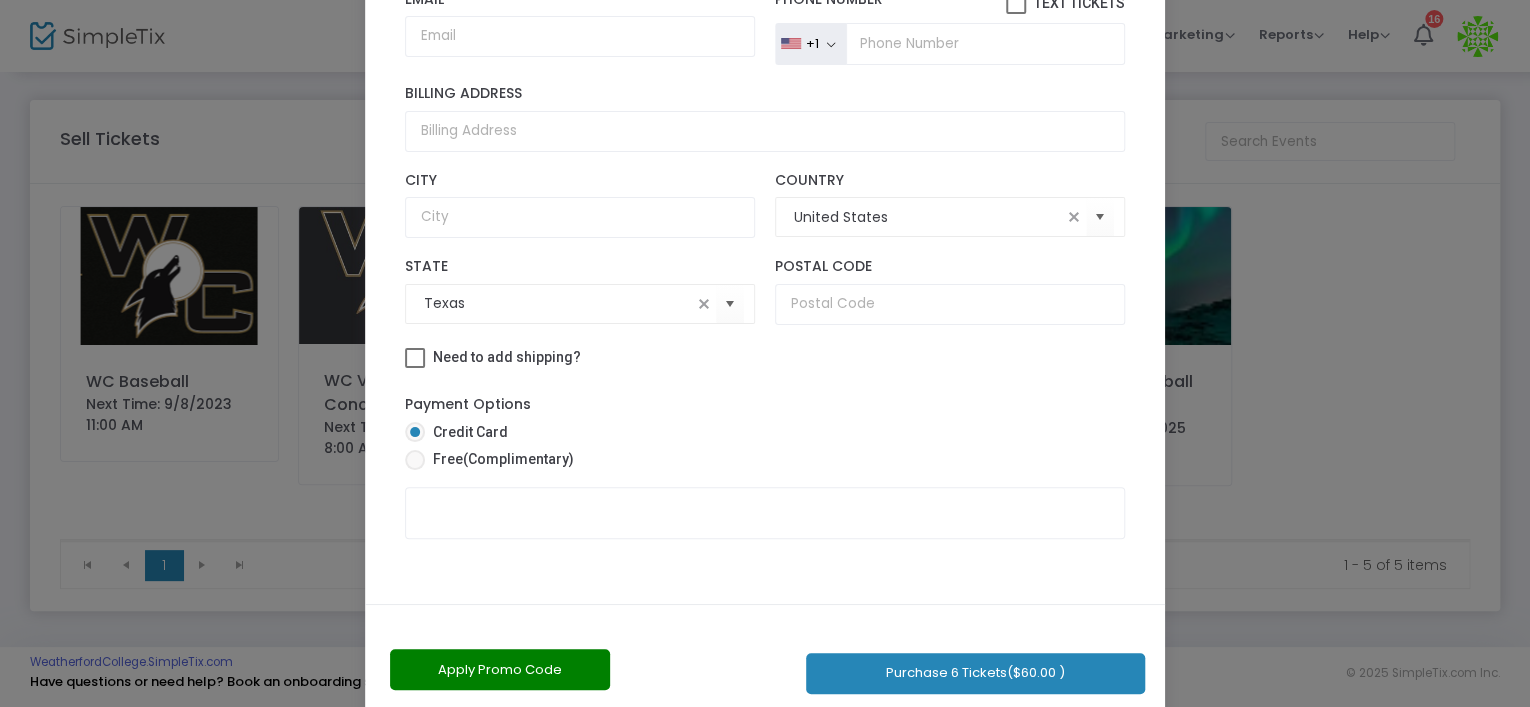 scroll, scrollTop: 237, scrollLeft: 0, axis: vertical 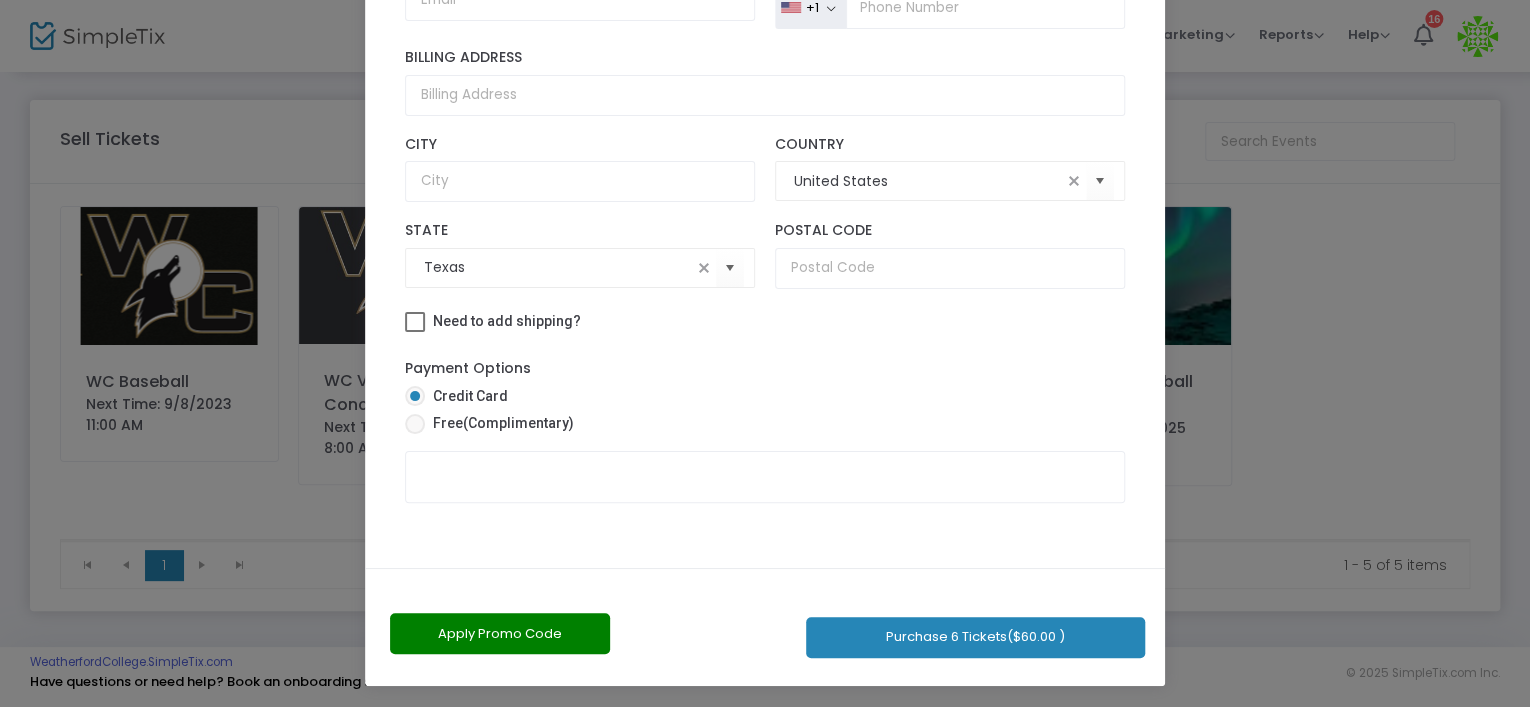 click on "Purchase 6 Tickets  ($60.00 )" 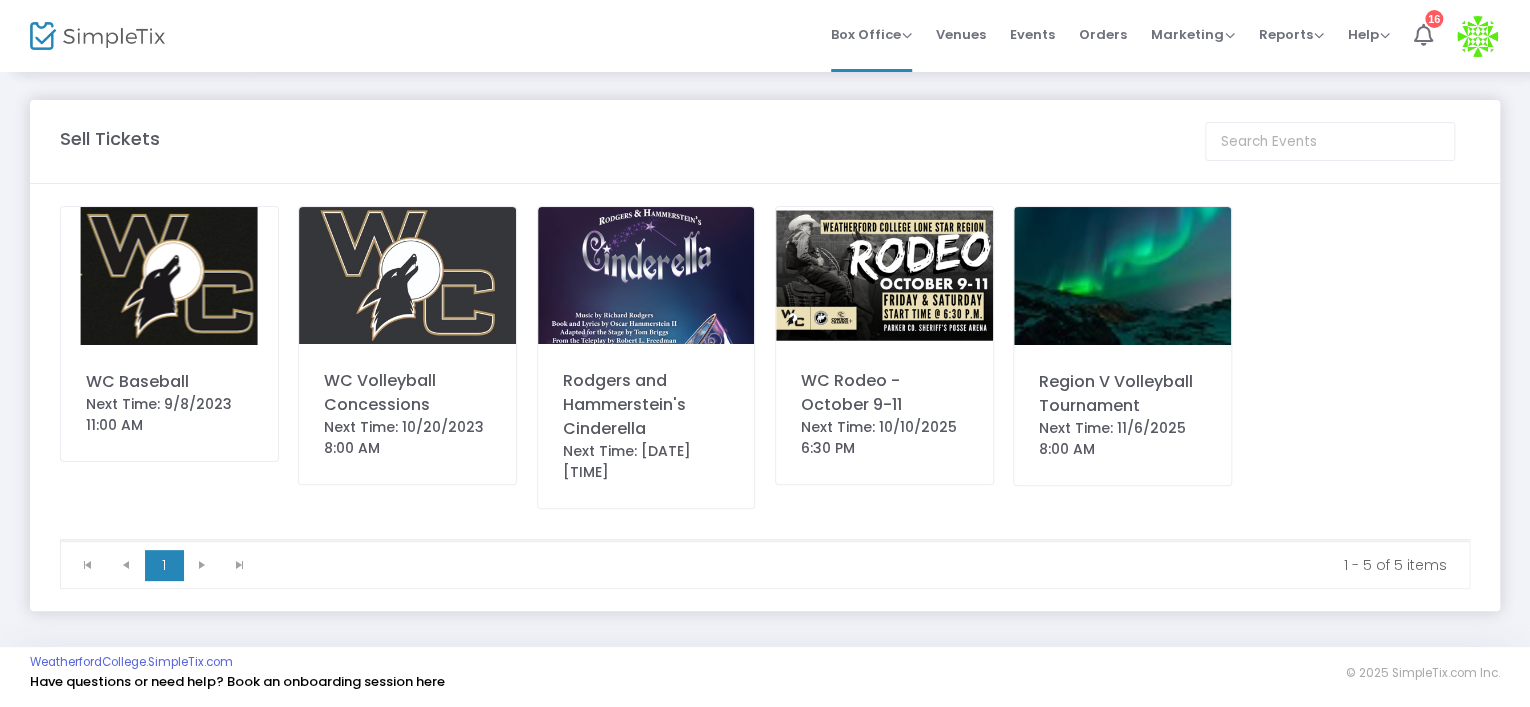 click 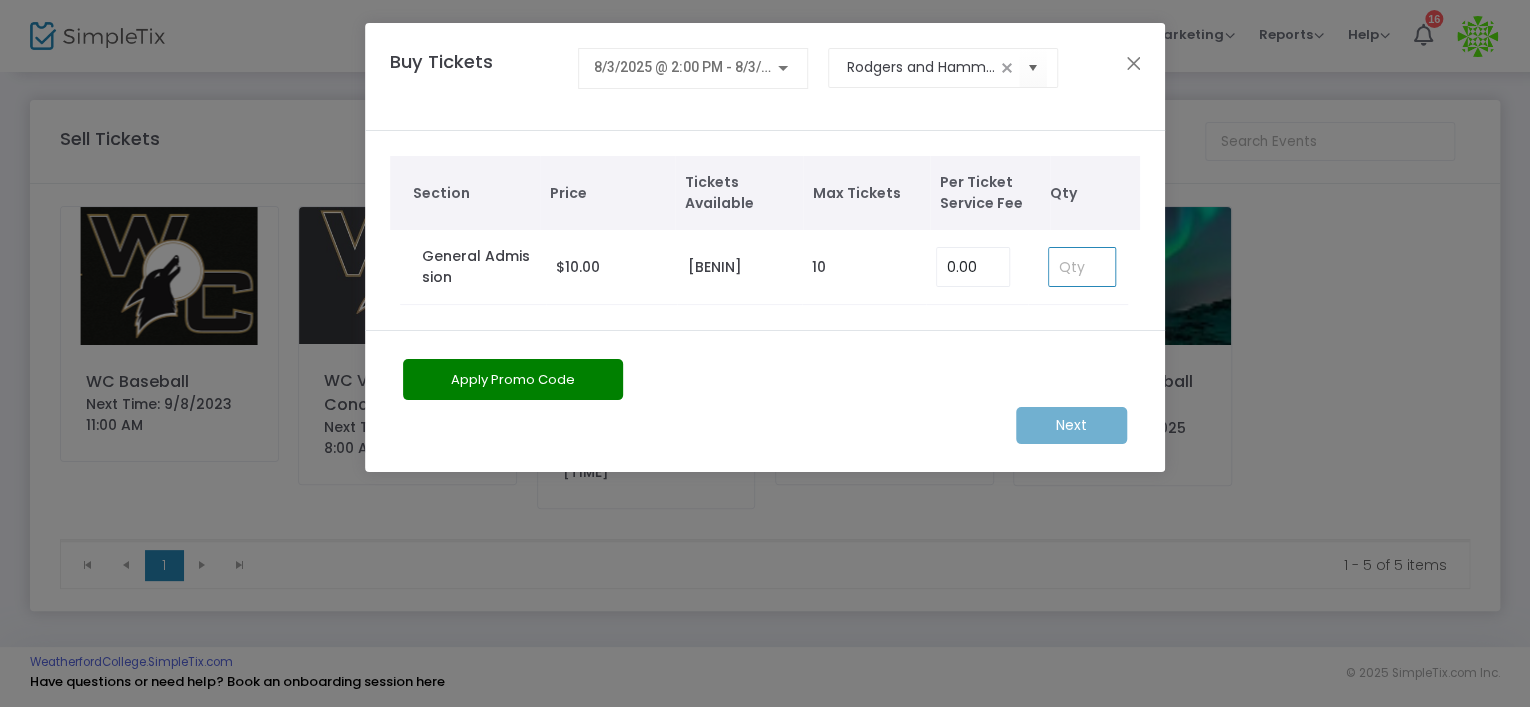click at bounding box center (1082, 267) 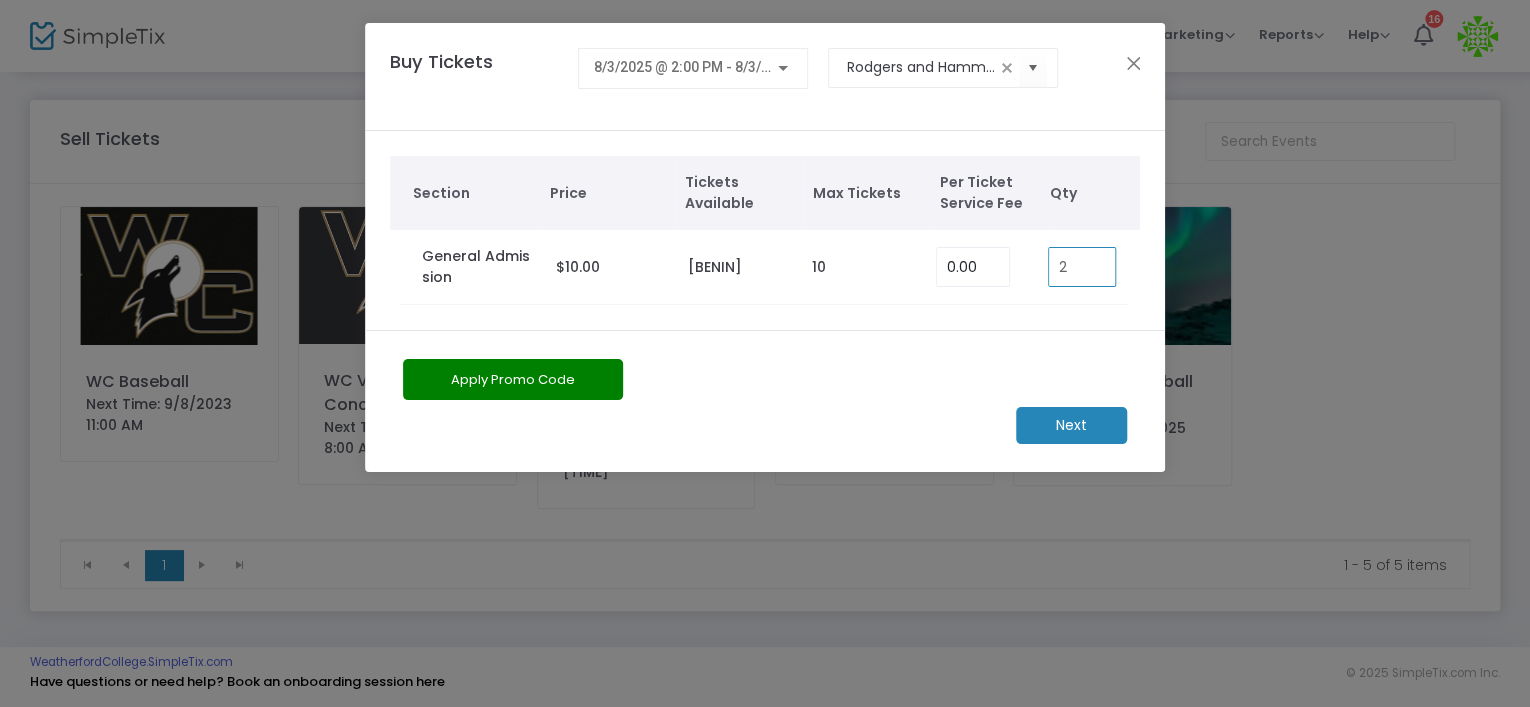 type on "2" 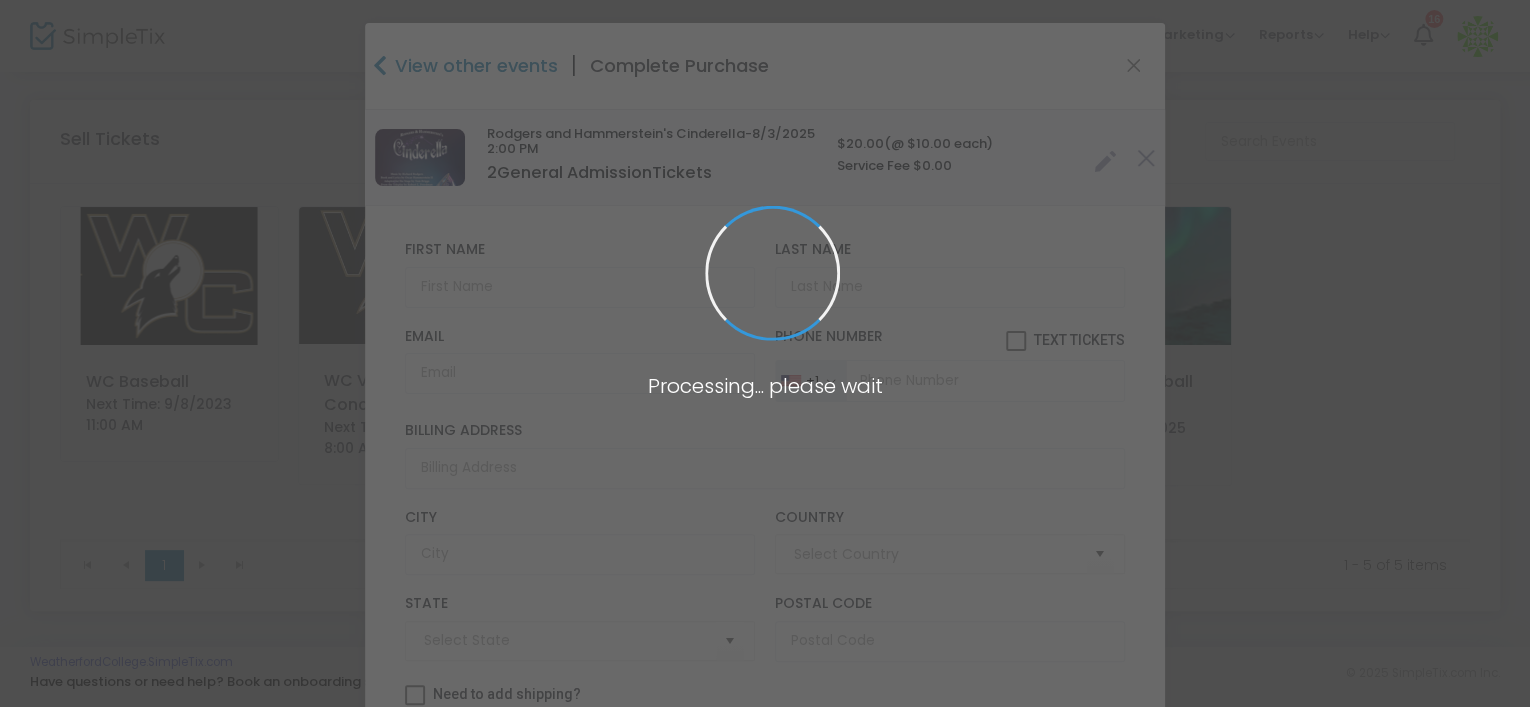 type on "United States" 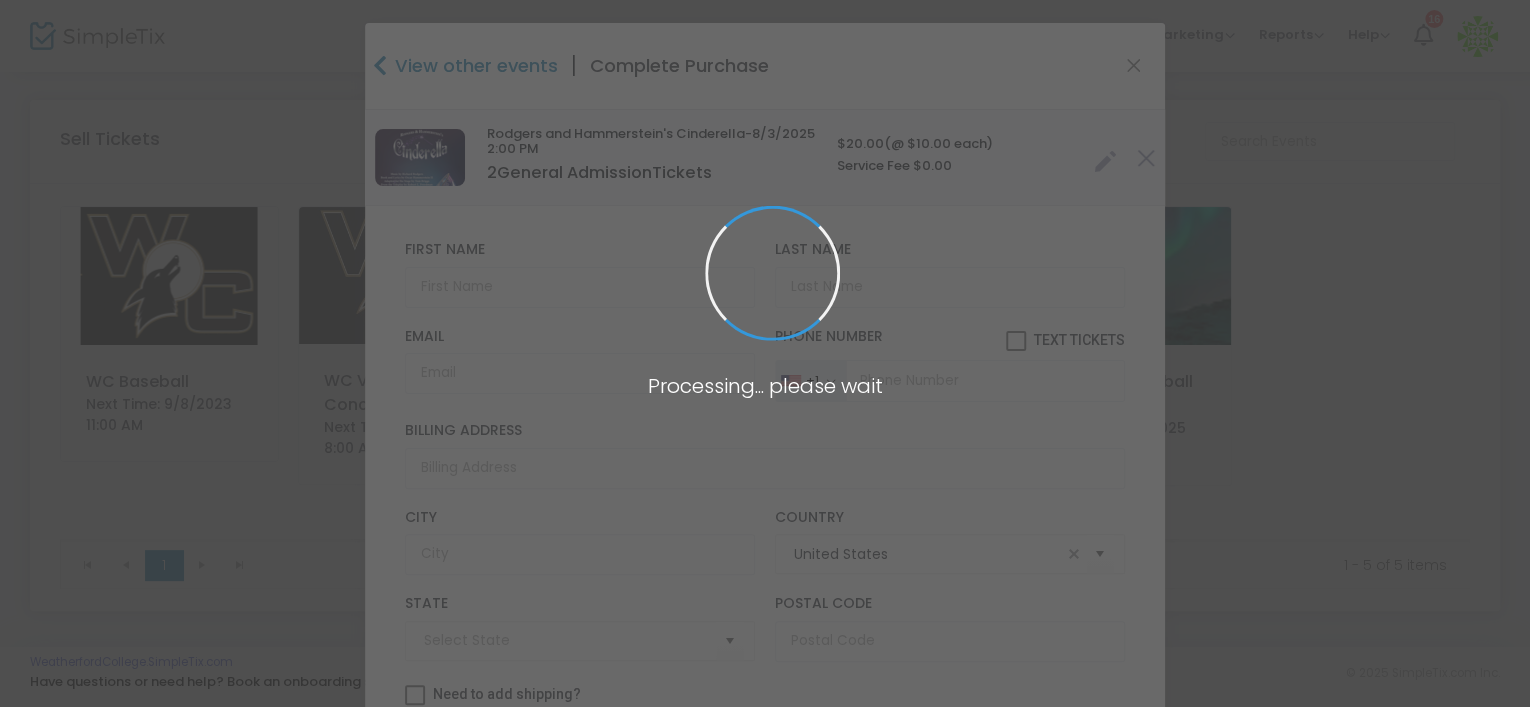 type on "Texas" 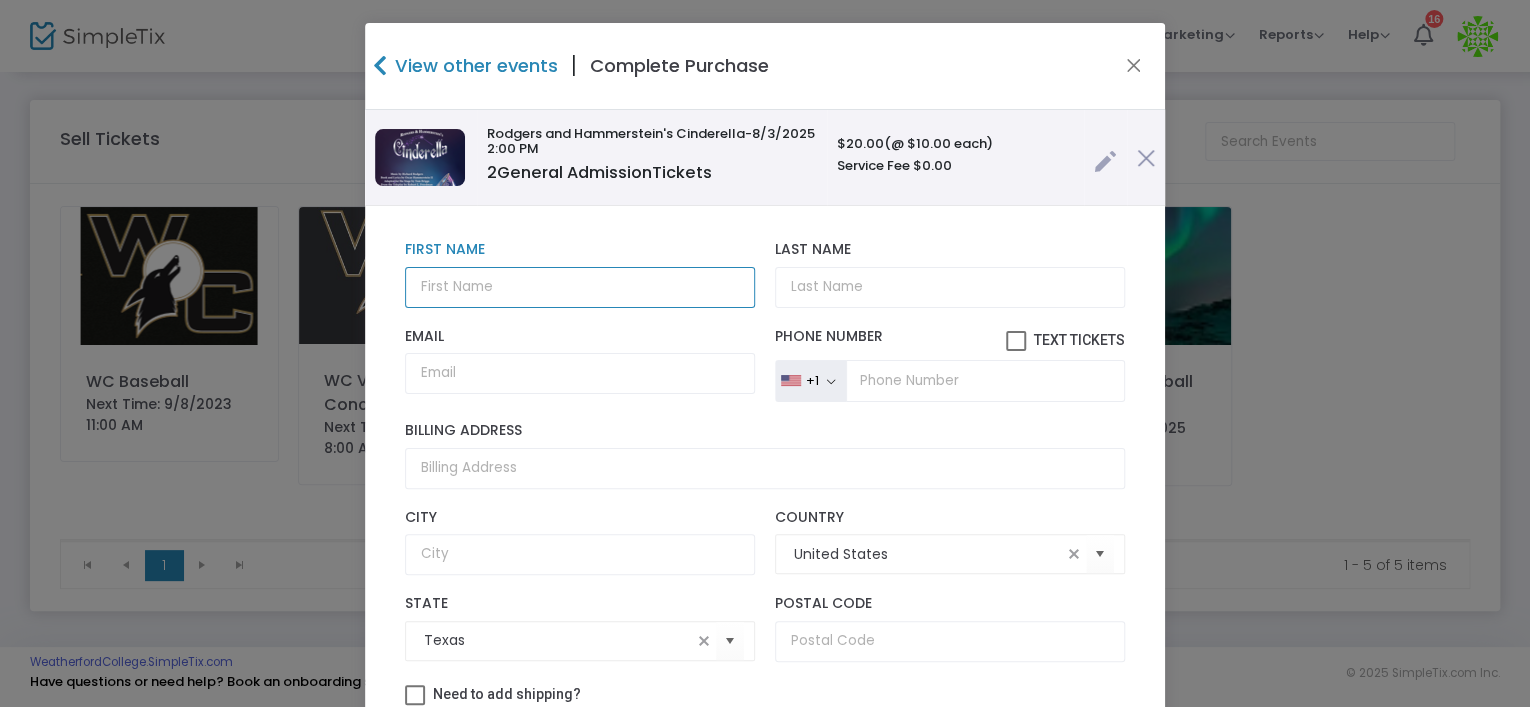 click at bounding box center (580, 287) 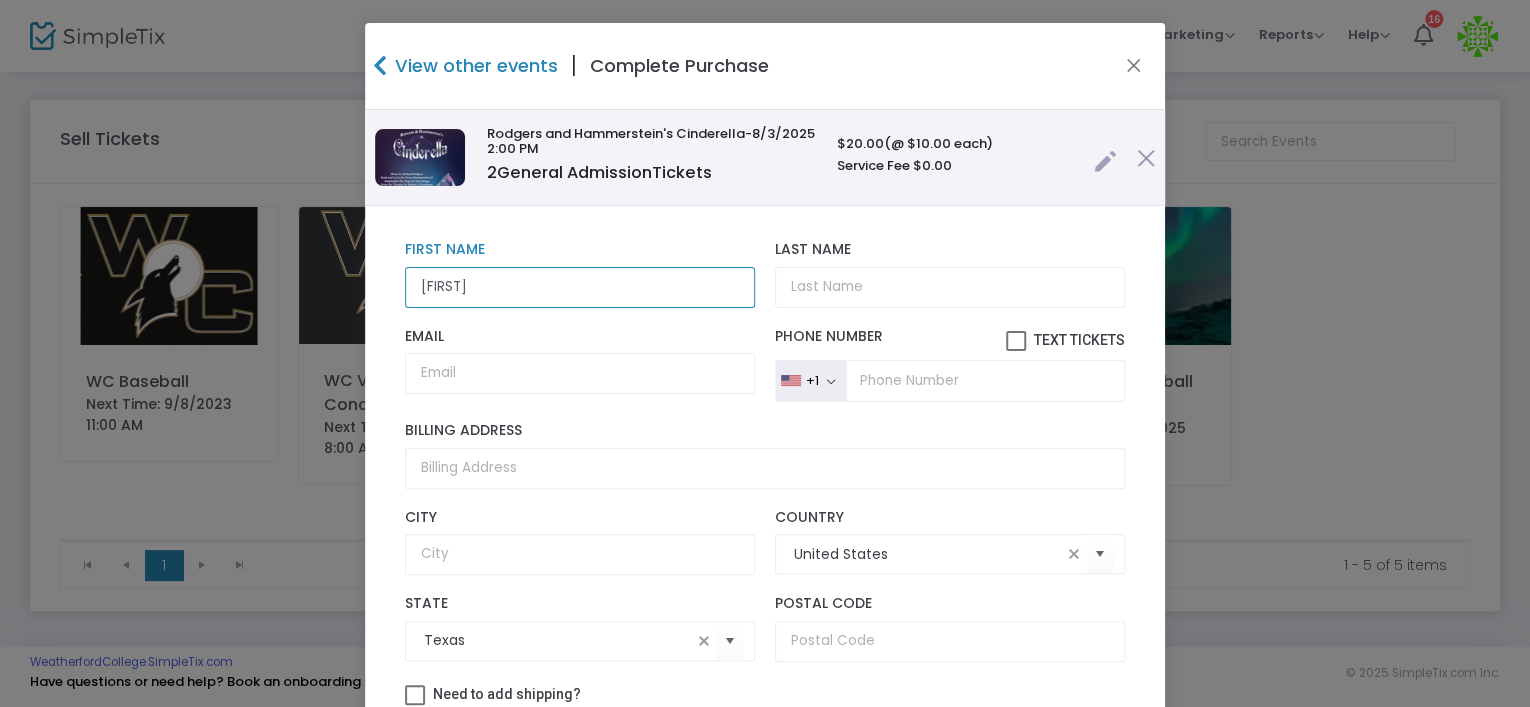 type on "Jeanna" 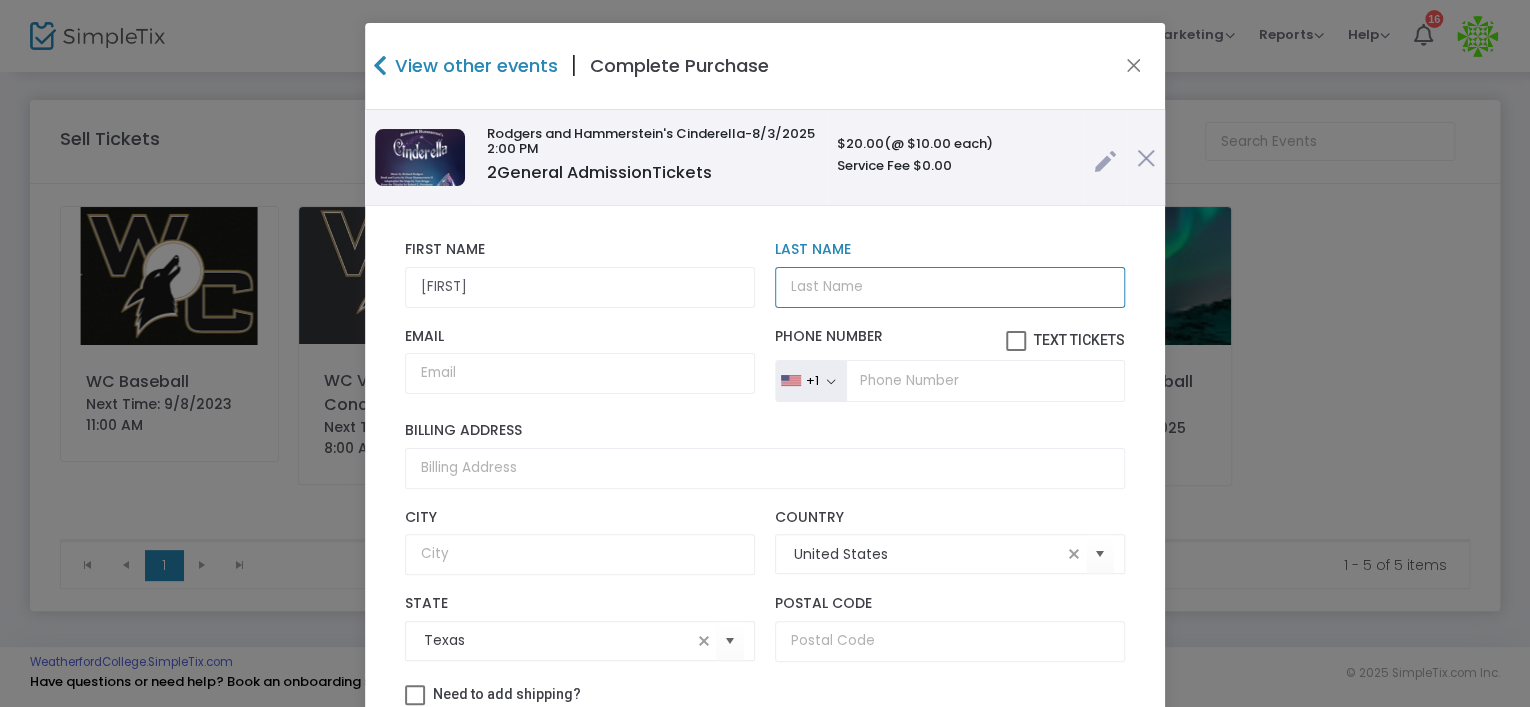 click on "Last Name" at bounding box center (950, 287) 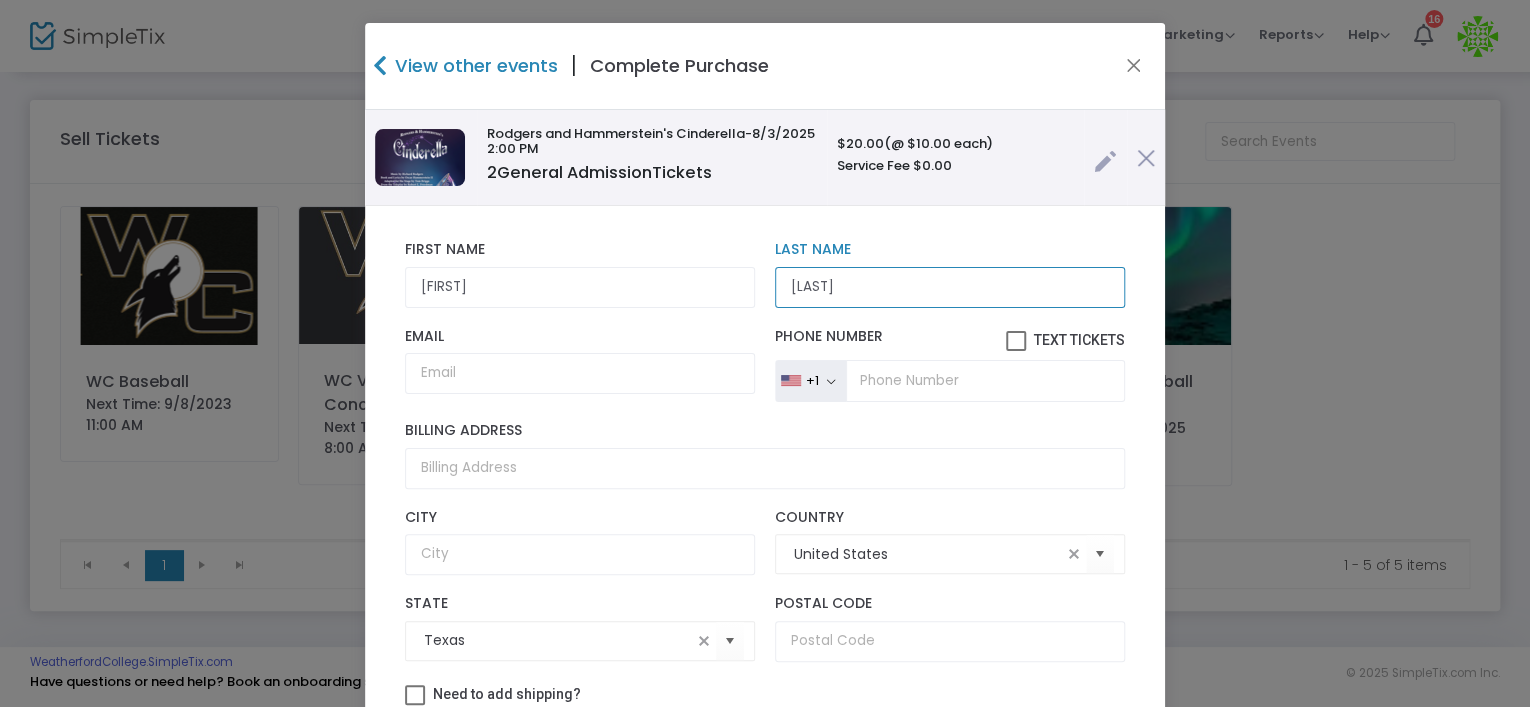 type on "Fung" 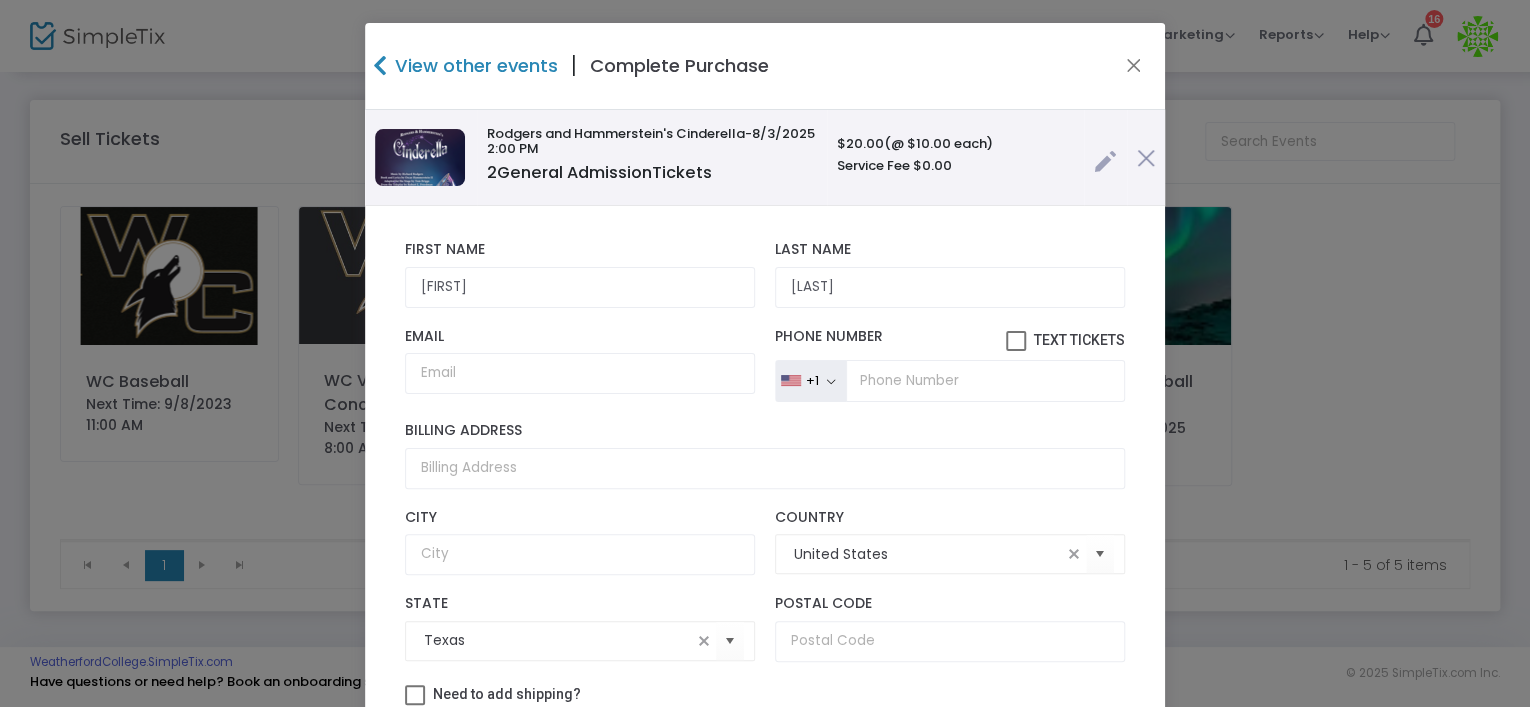 scroll, scrollTop: 136, scrollLeft: 0, axis: vertical 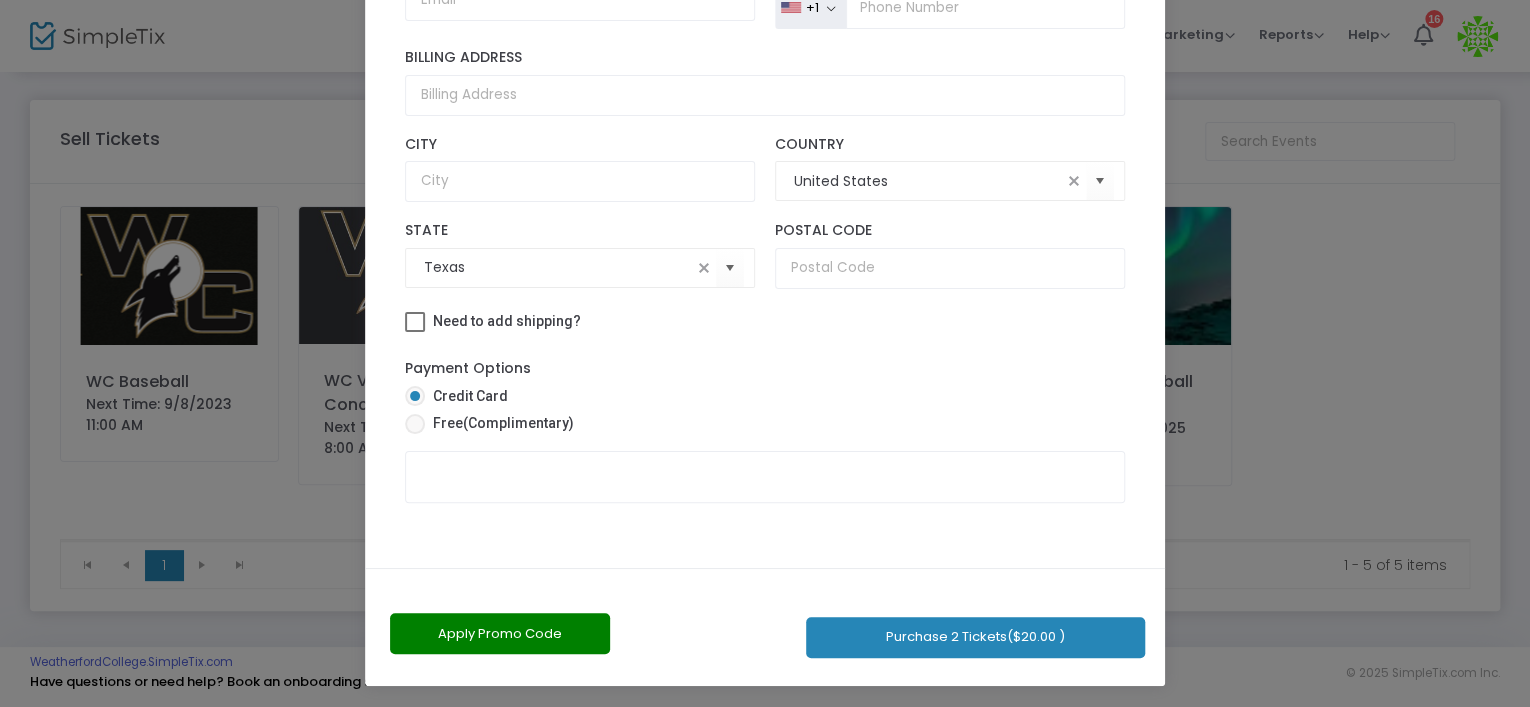 click on "Purchase 2 Tickets  ($20.00 )" 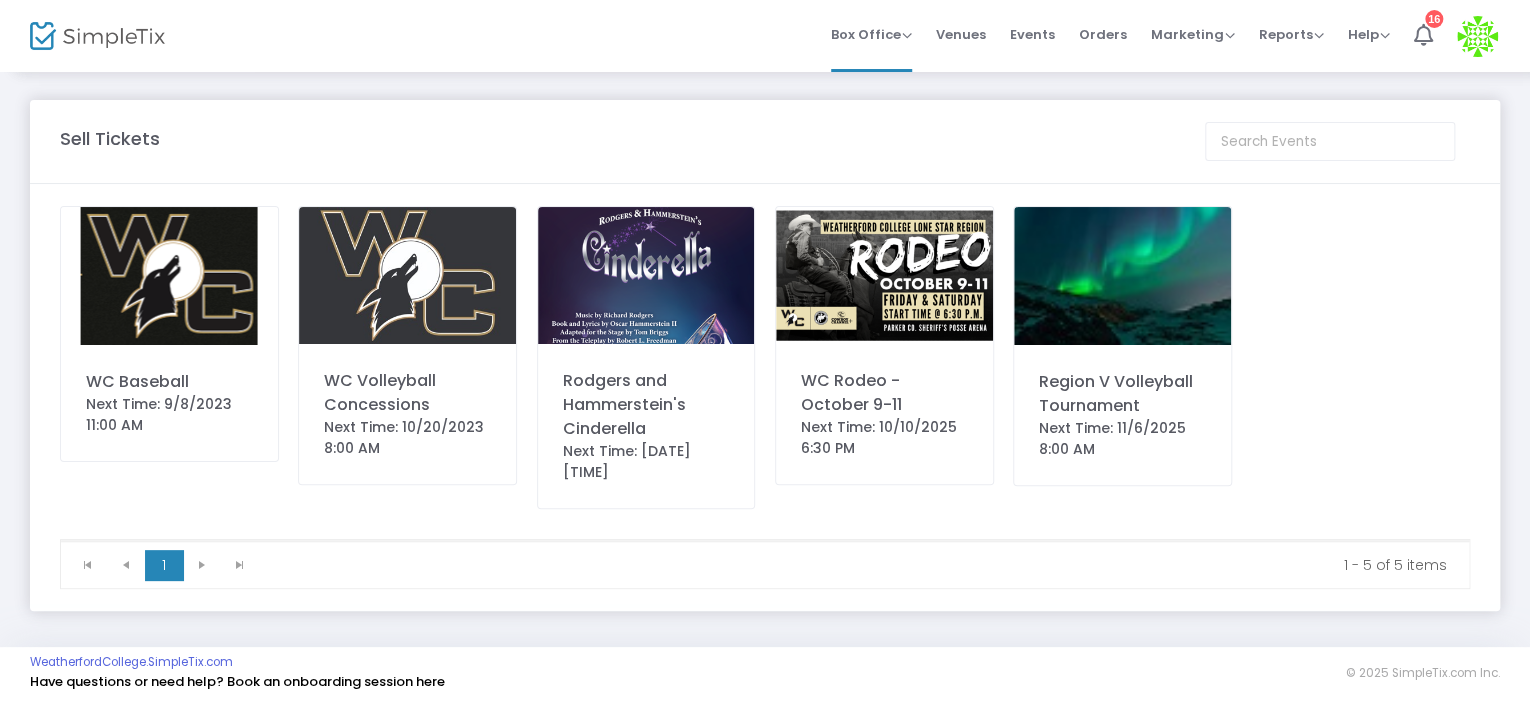 click 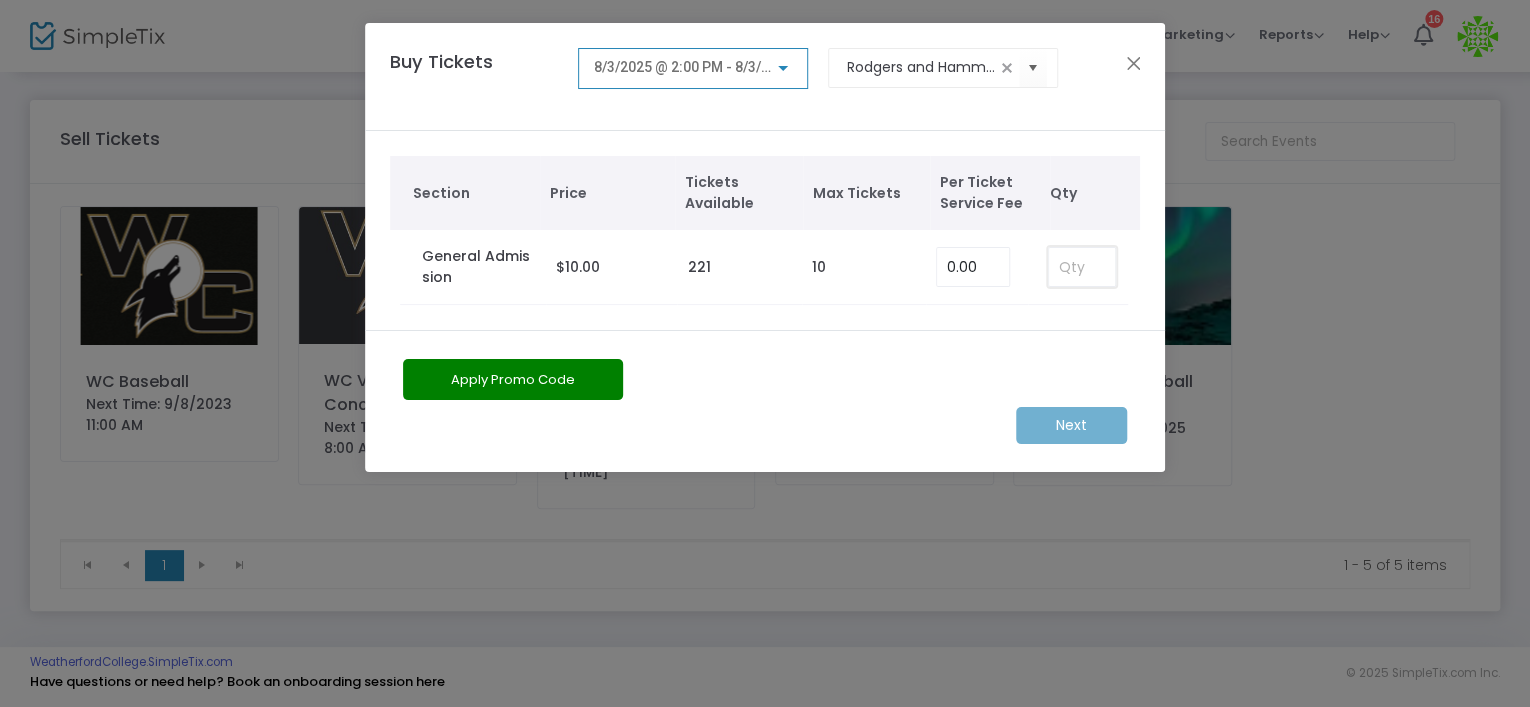 click at bounding box center [1082, 267] 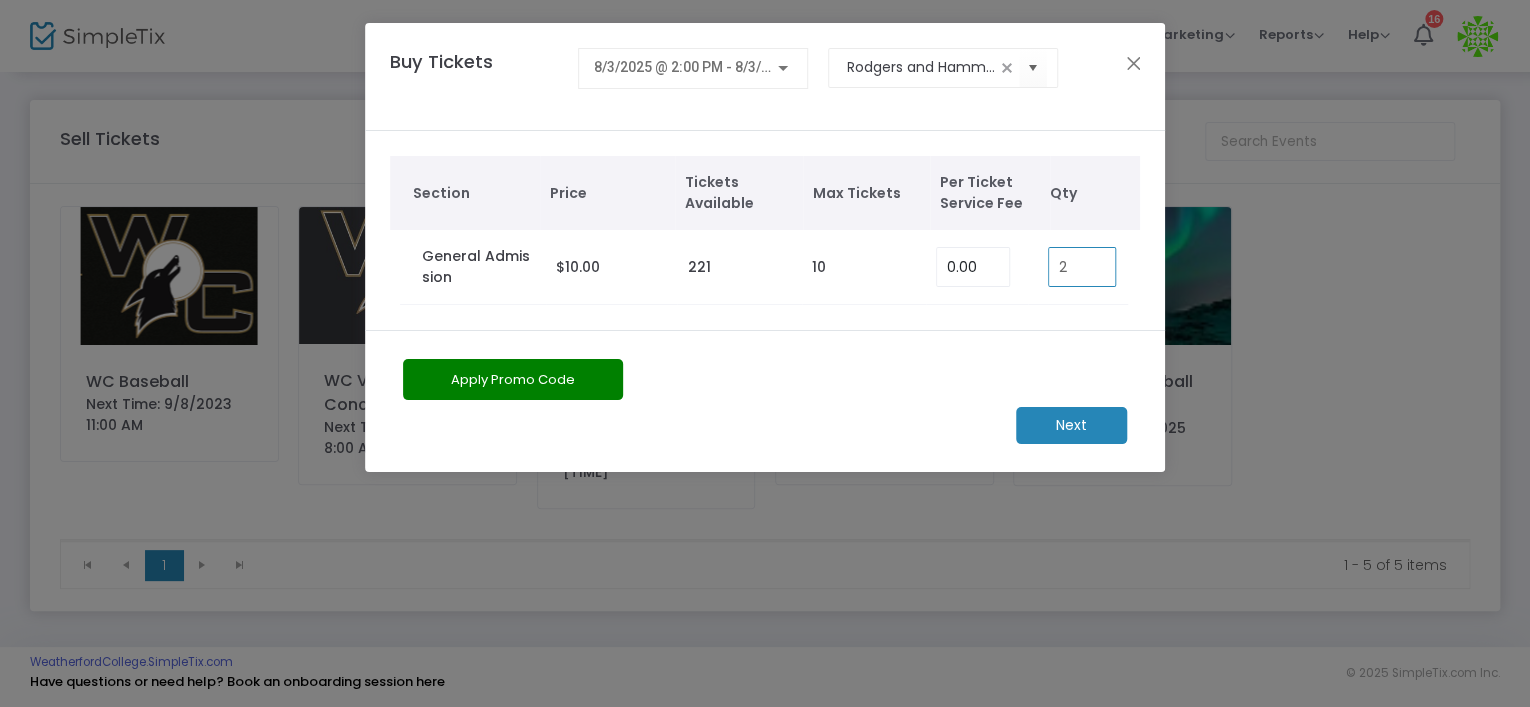 type on "2" 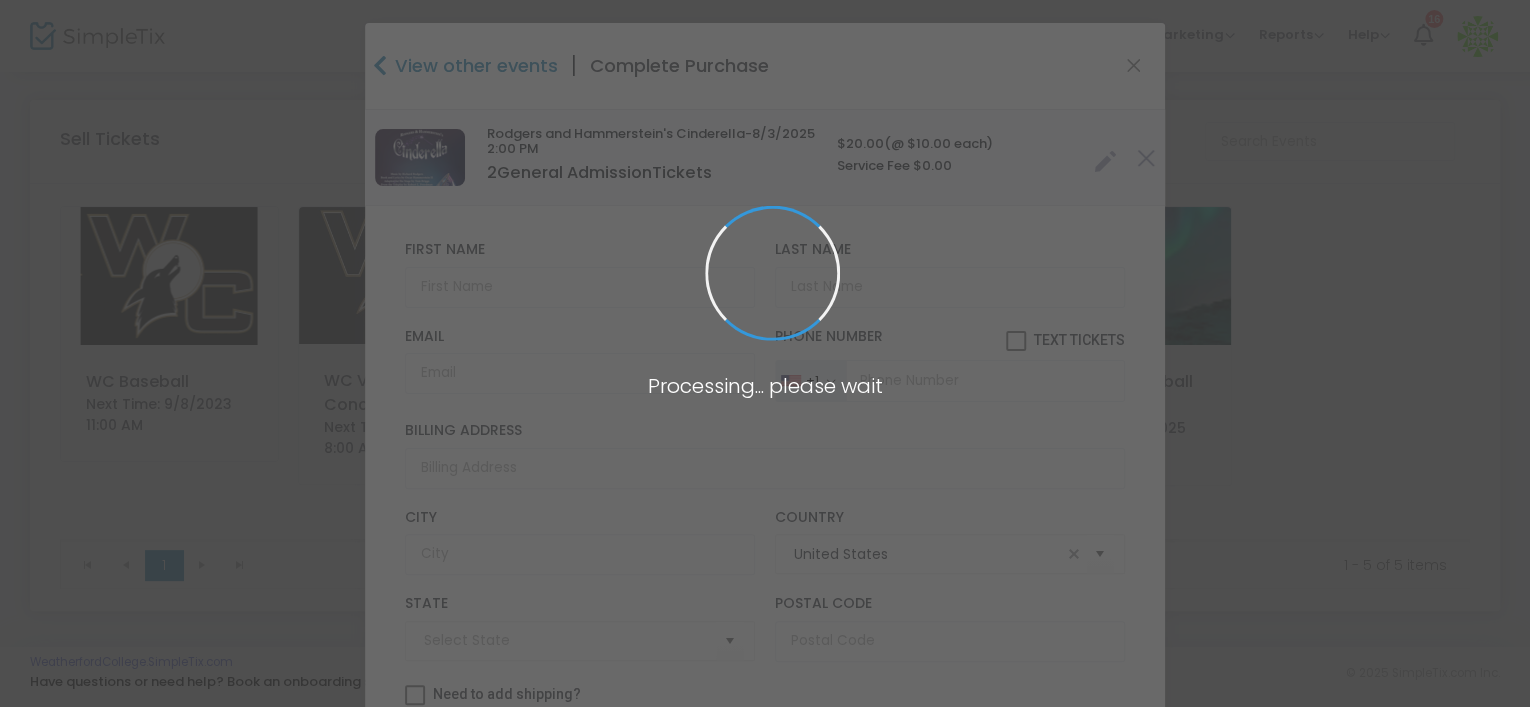 type on "Texas" 